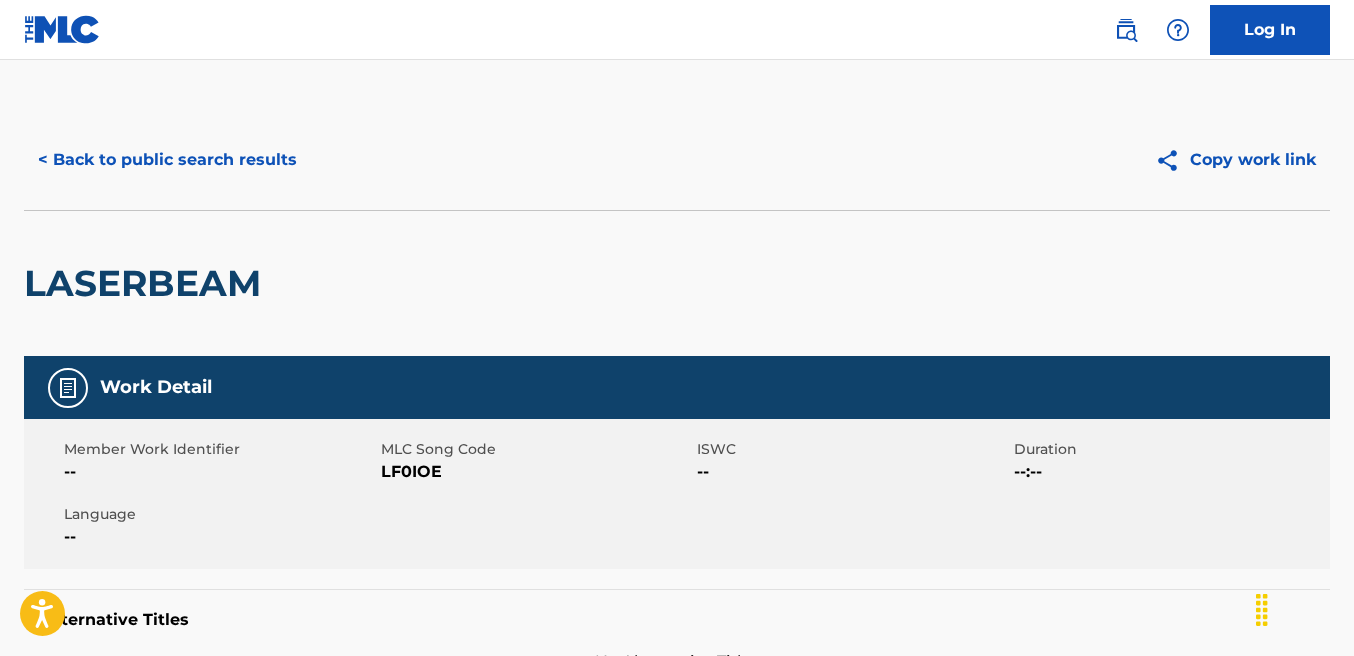 scroll, scrollTop: 0, scrollLeft: 0, axis: both 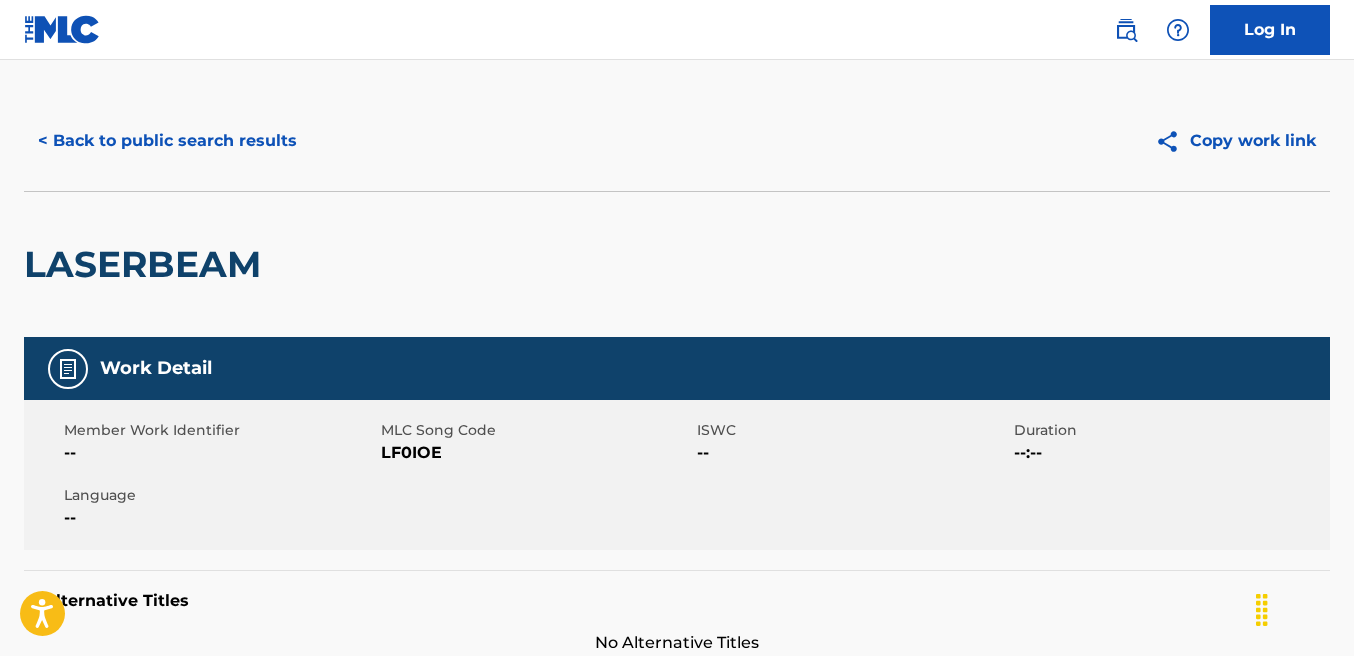 click on "< Back to public search results" at bounding box center [167, 141] 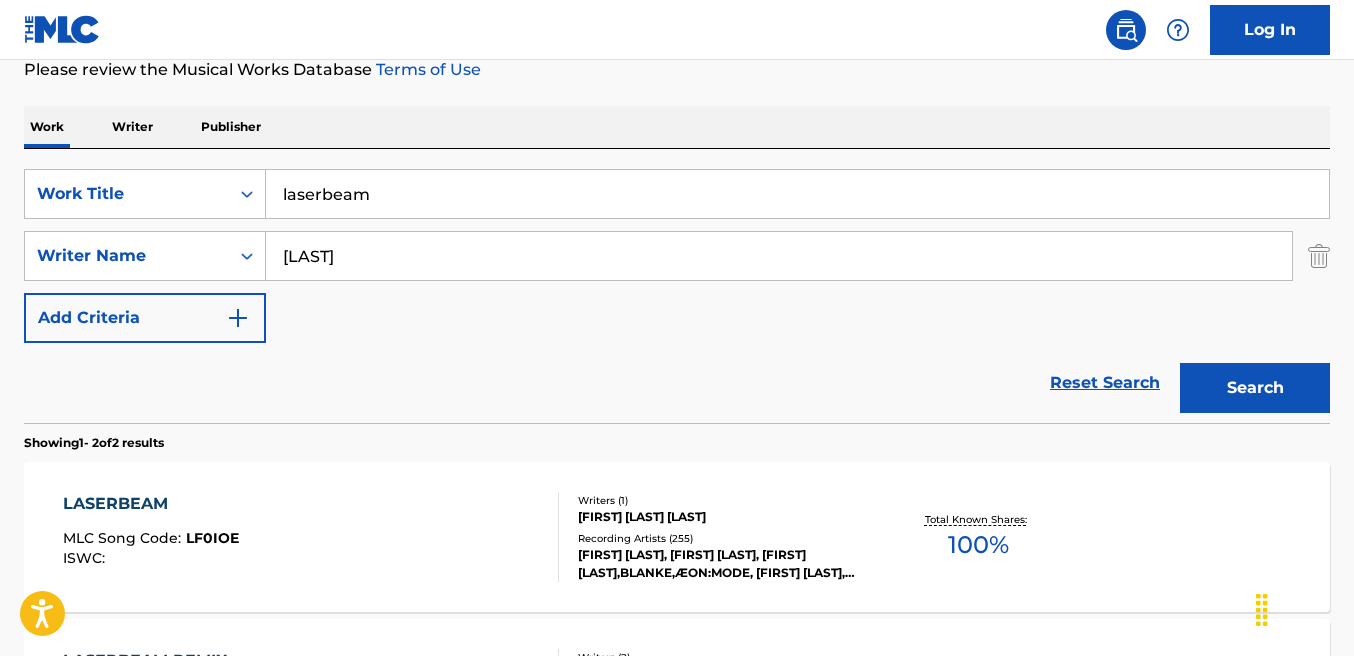 scroll, scrollTop: 157, scrollLeft: 0, axis: vertical 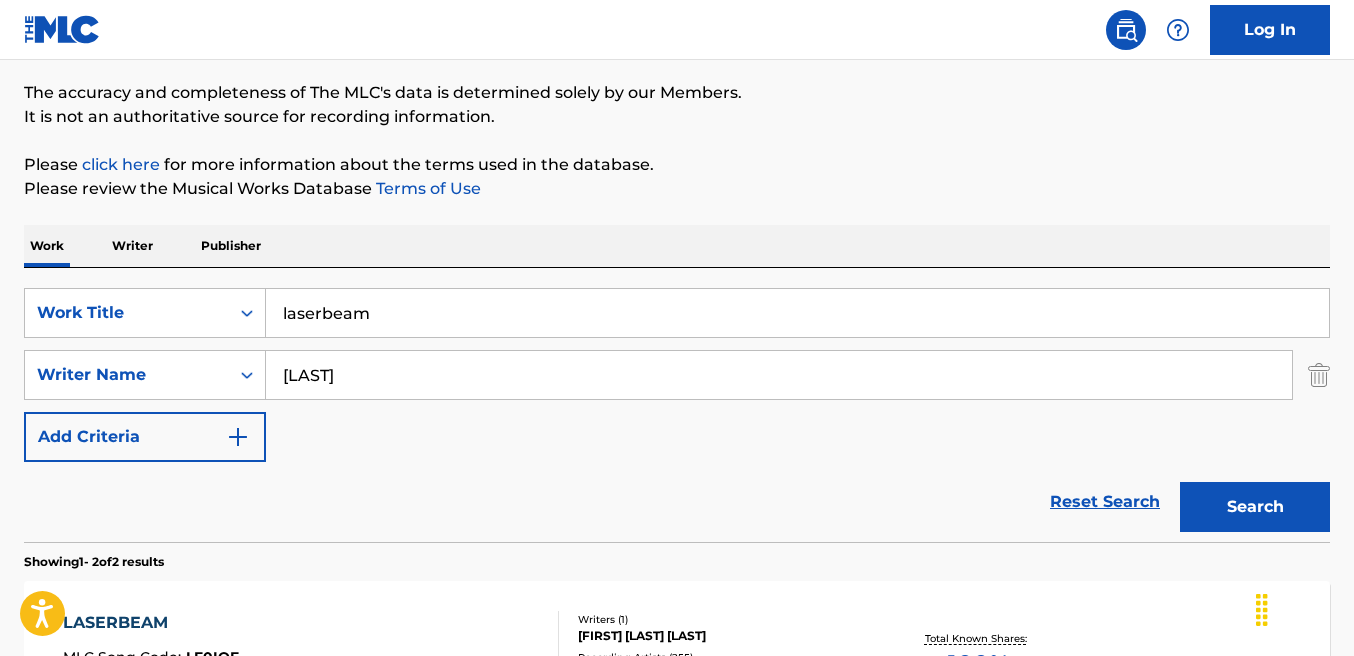 click on "laserbeam" at bounding box center (797, 313) 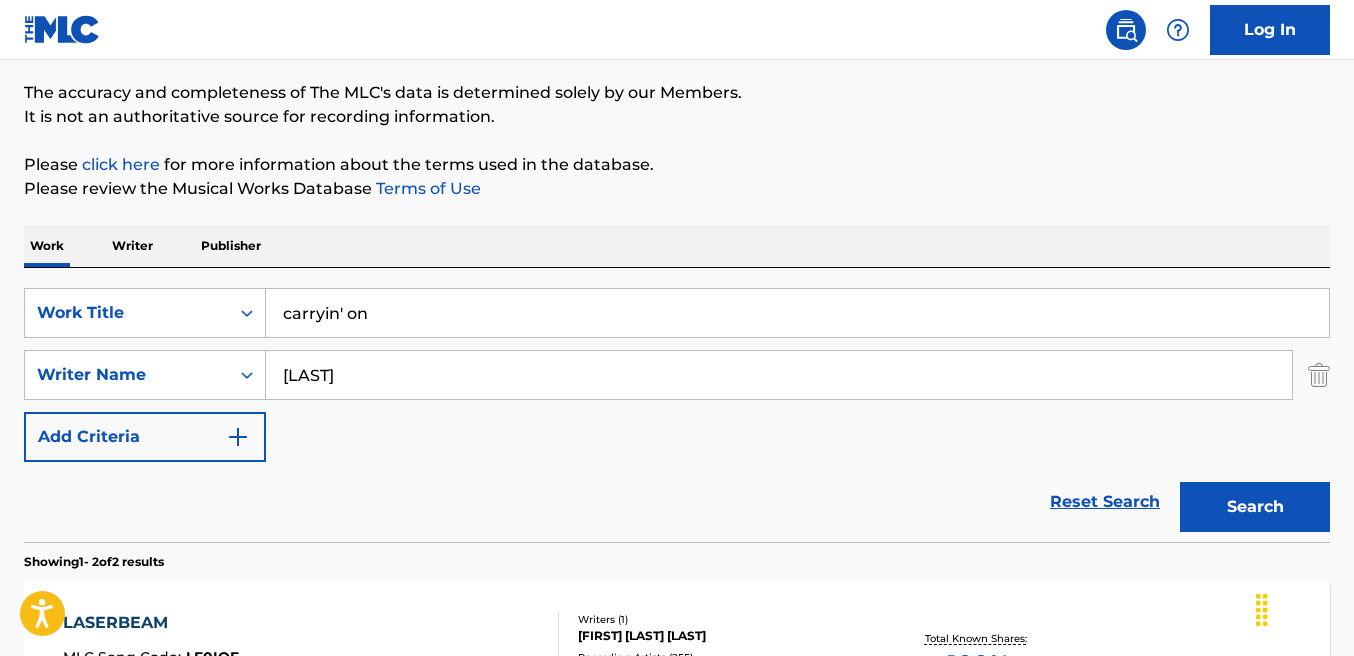 type on "carryin' on" 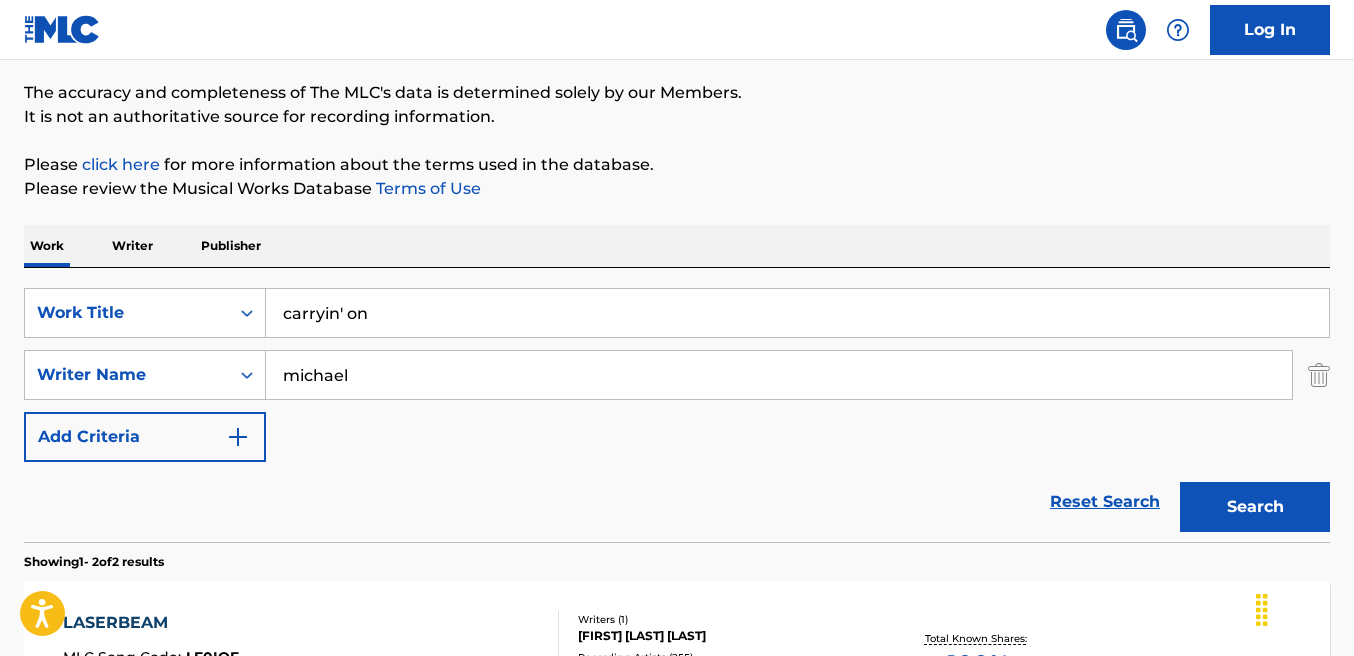 type on "michael" 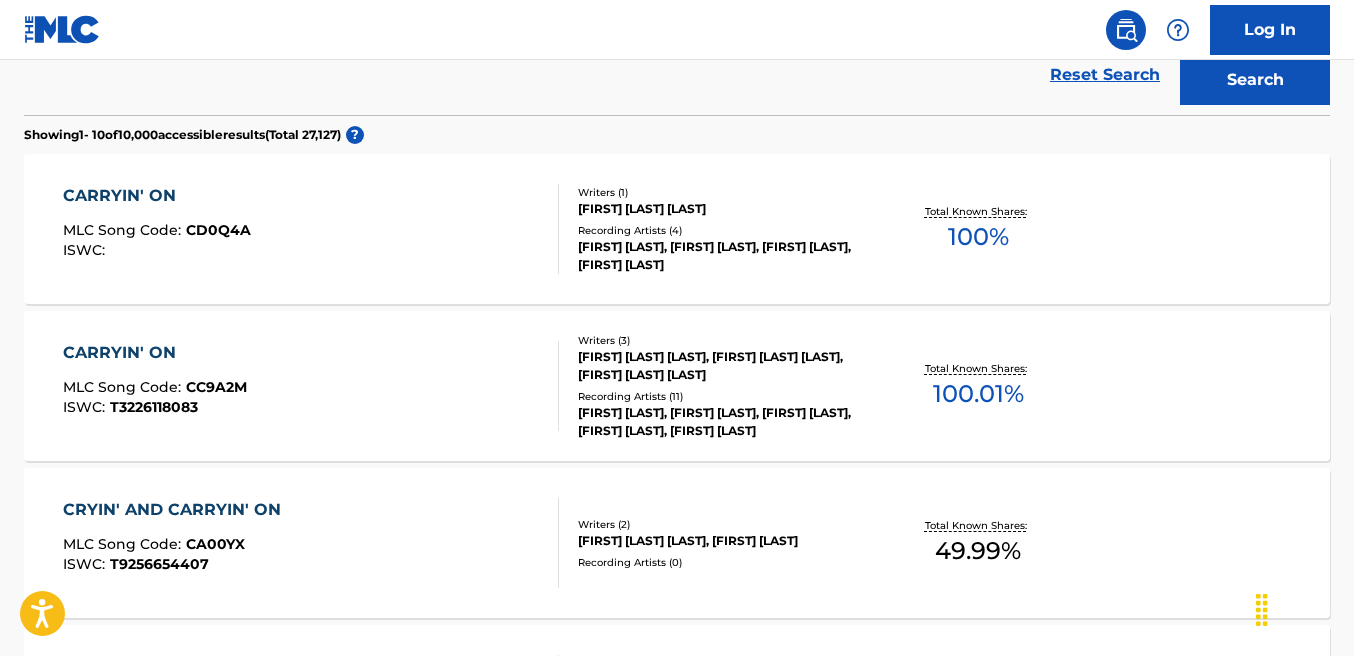 scroll, scrollTop: 608, scrollLeft: 0, axis: vertical 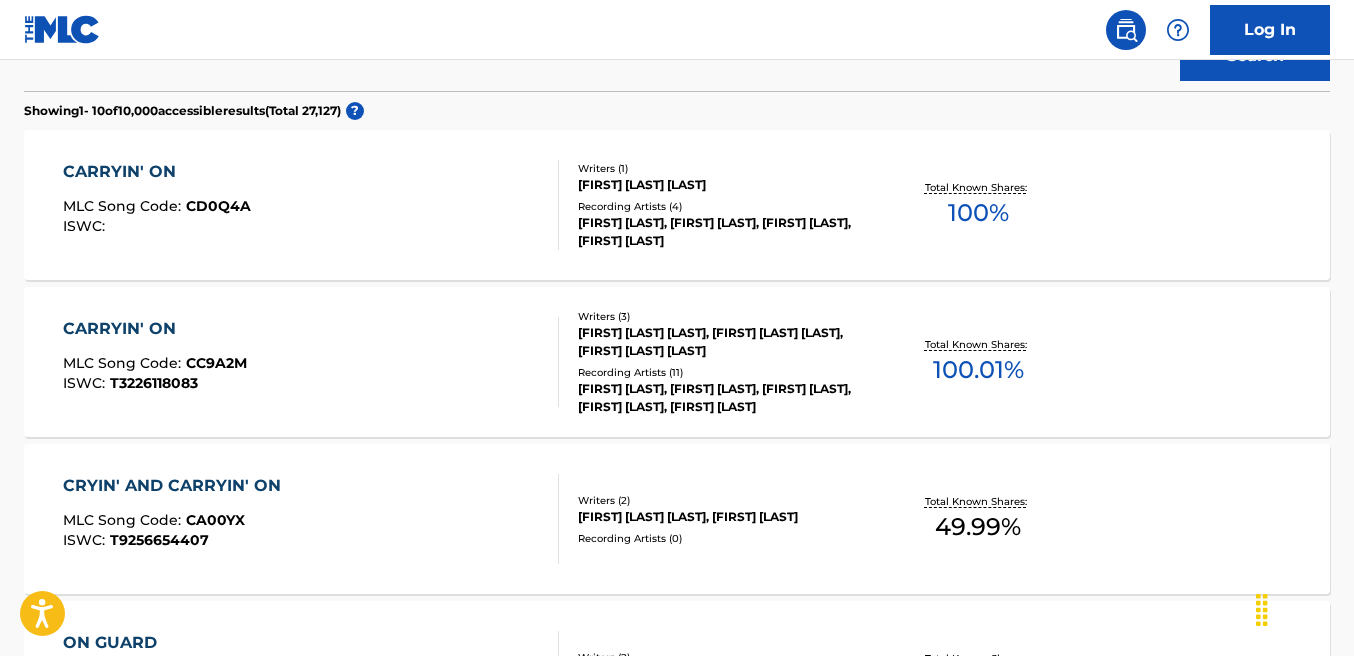 click on "CARRYIN' ON MLC Song Code : CC9A2M ISWC : T3226118083" at bounding box center (311, 362) 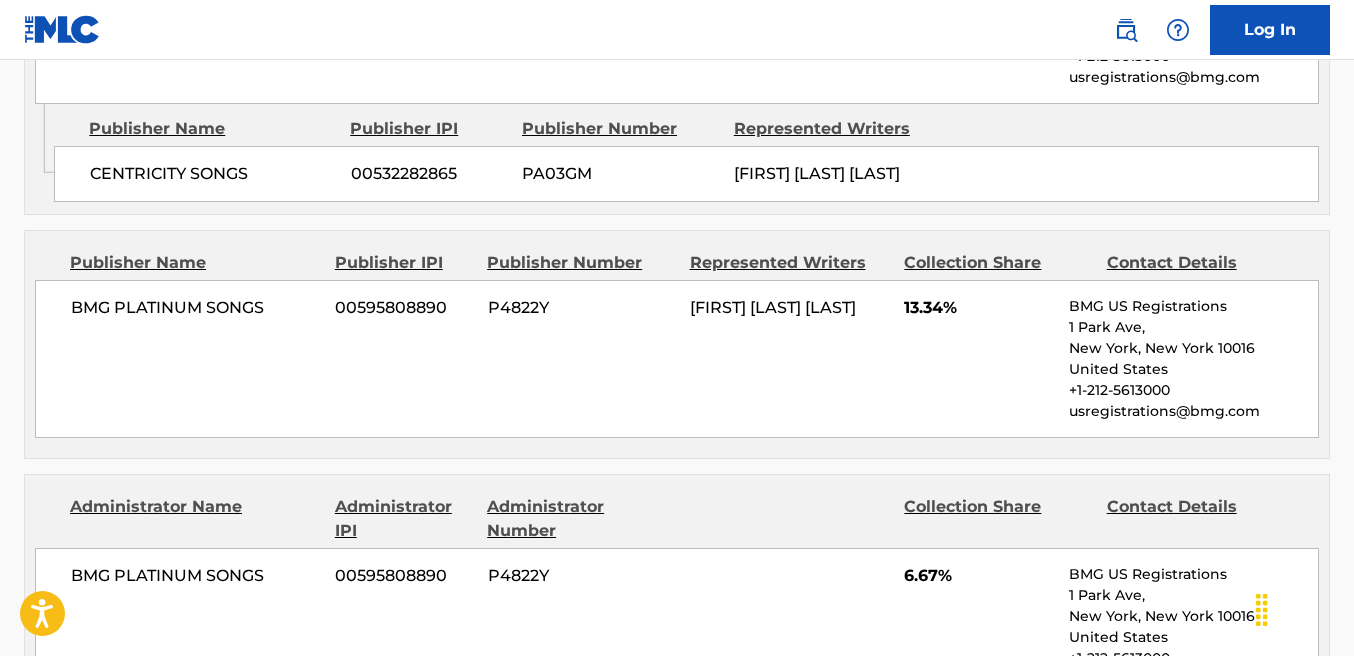 scroll, scrollTop: 1184, scrollLeft: 0, axis: vertical 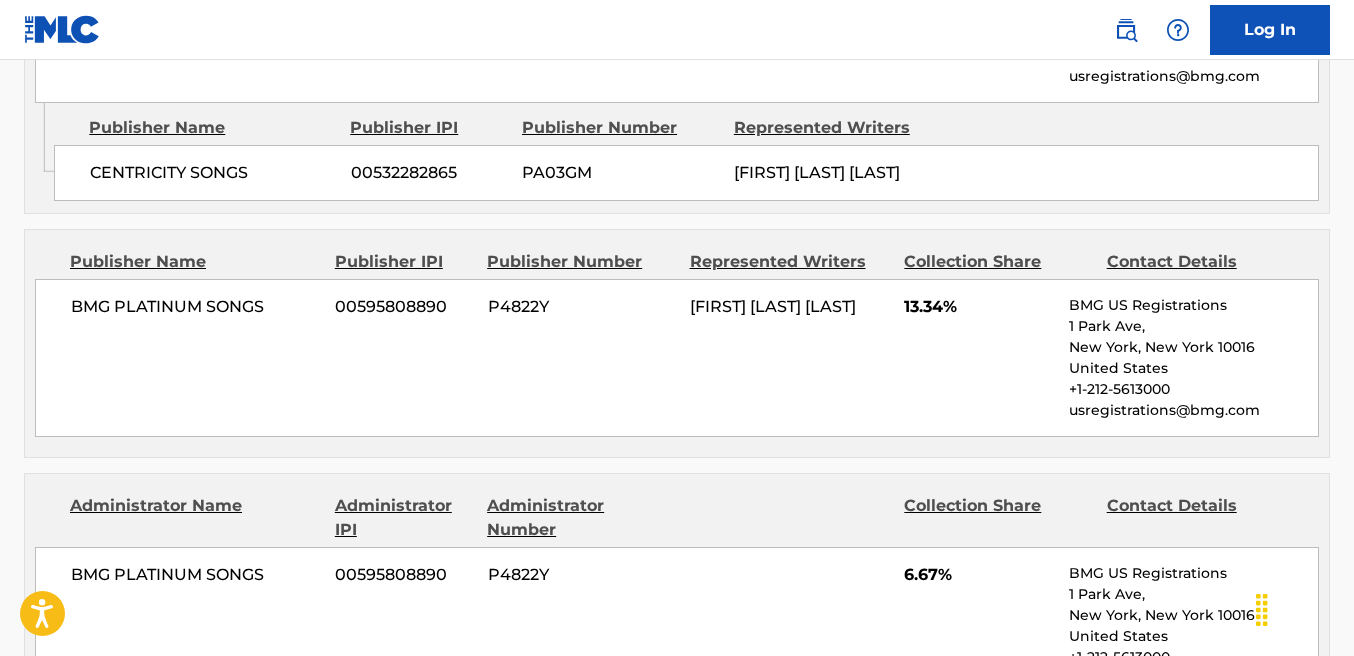 click on "00595808890" at bounding box center (403, 307) 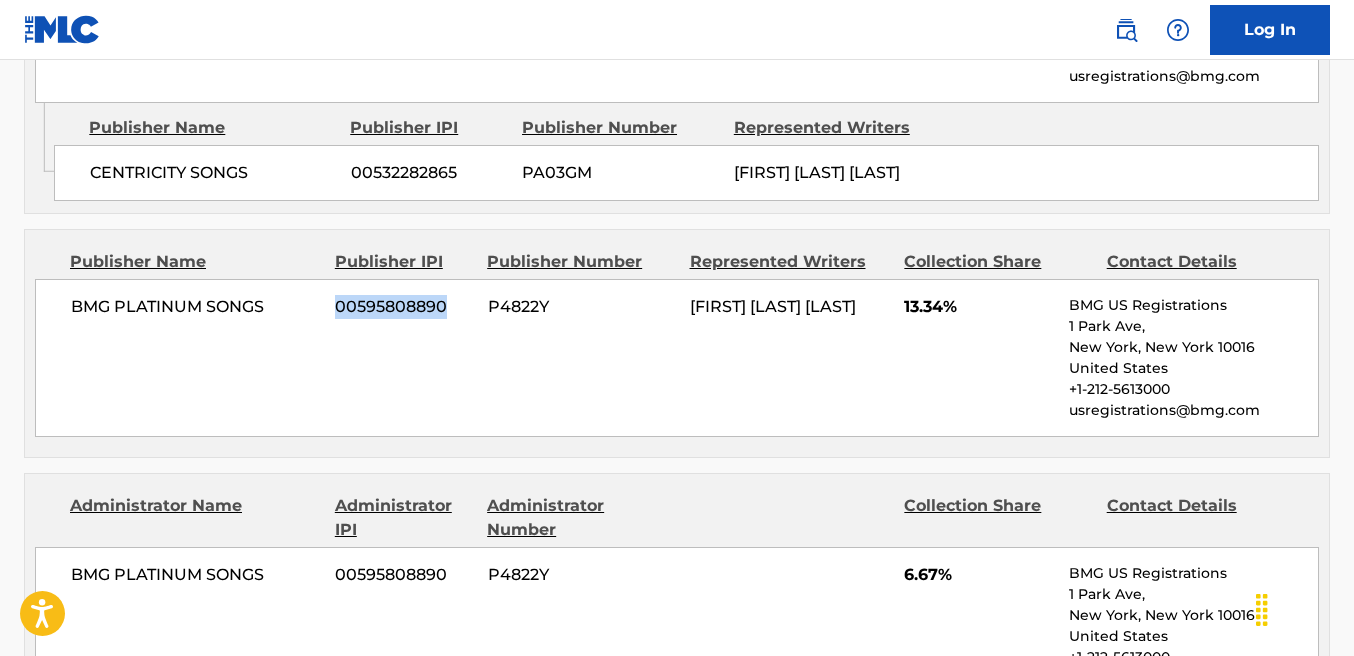 click on "00595808890" at bounding box center [403, 307] 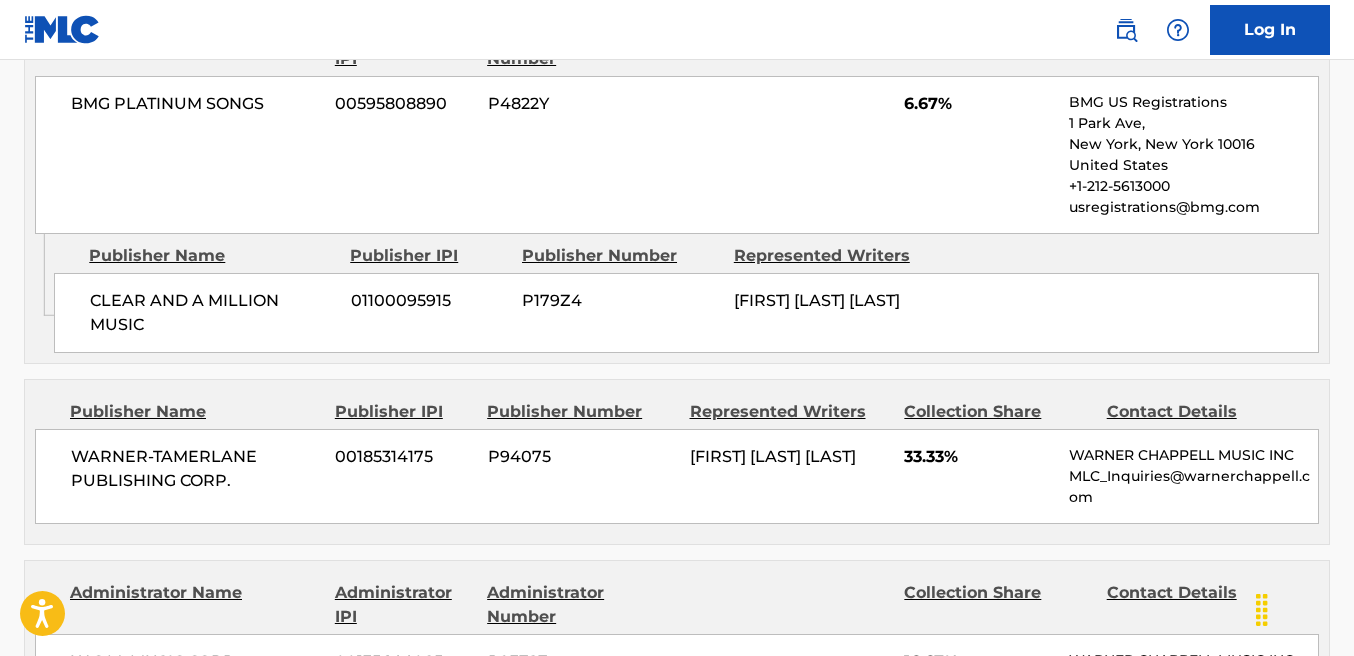 scroll, scrollTop: 1678, scrollLeft: 0, axis: vertical 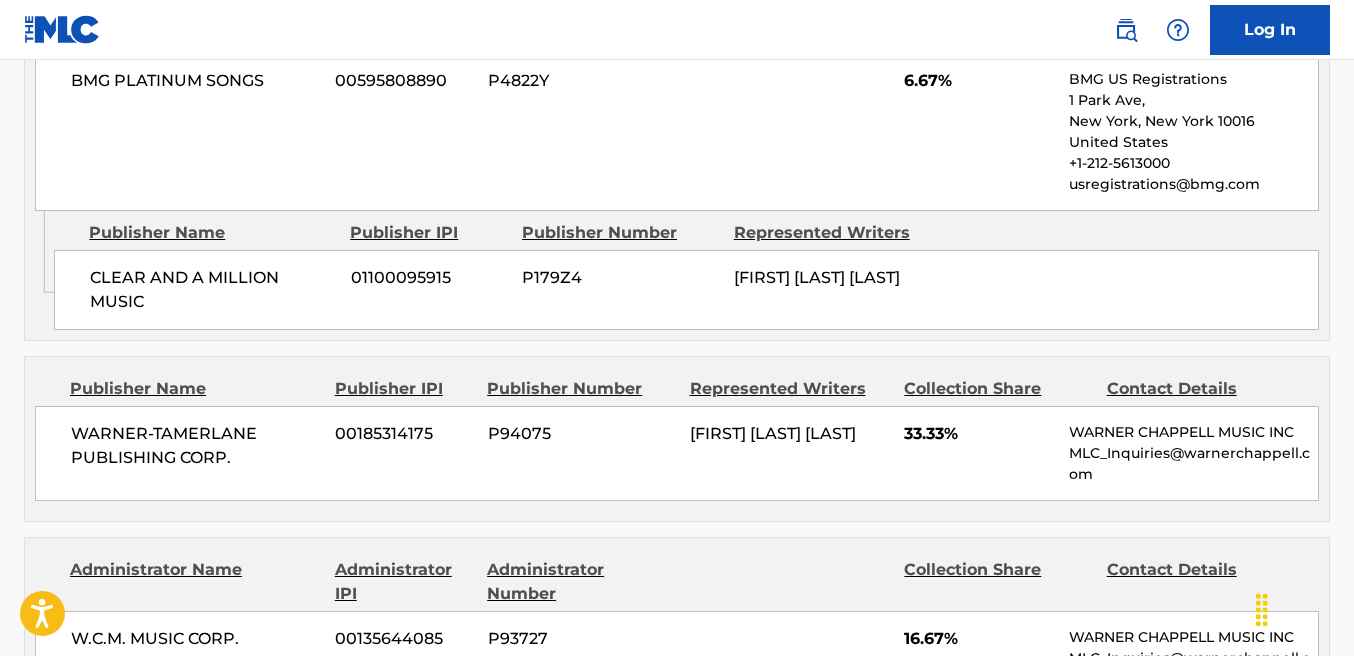 click on "00185314175" at bounding box center [403, 434] 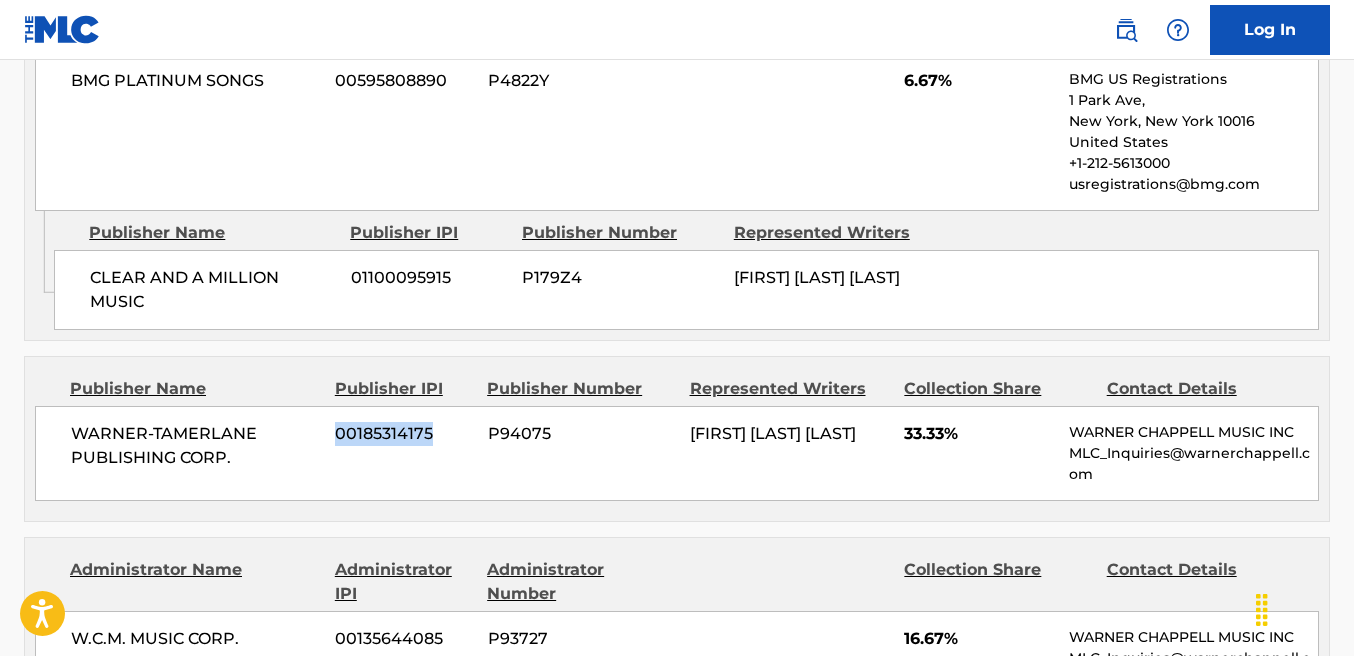 click on "00185314175" at bounding box center [403, 434] 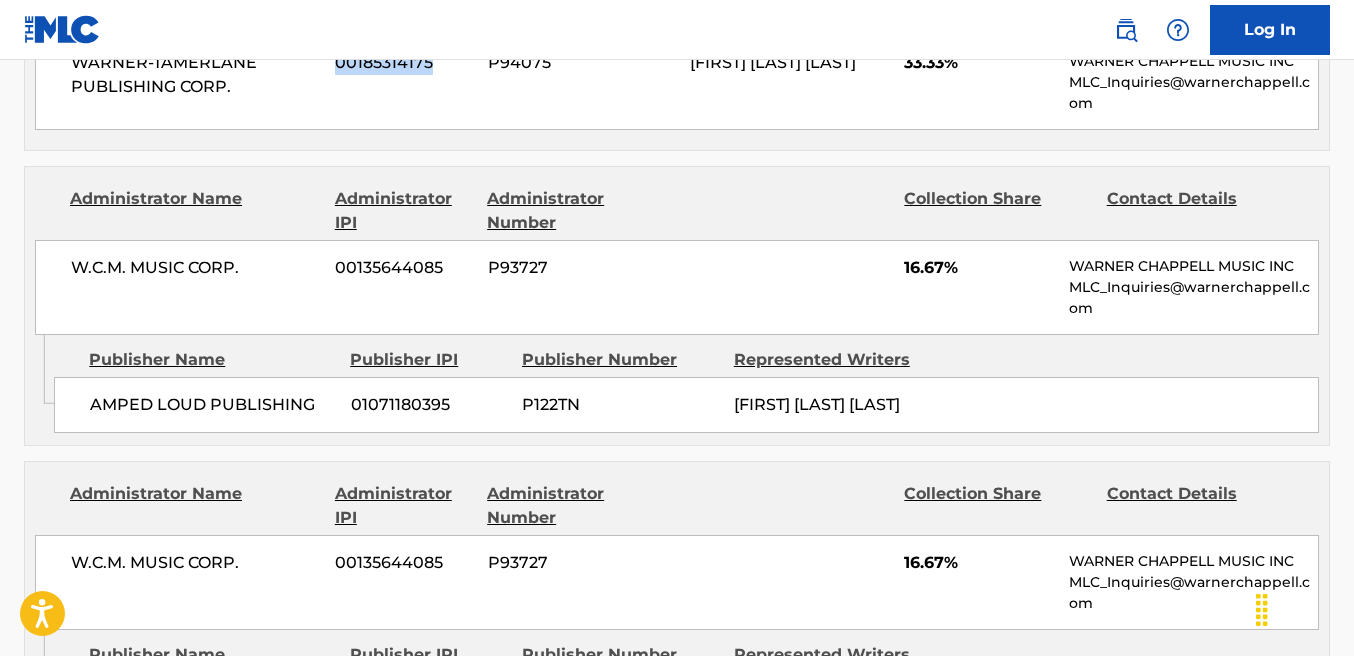 scroll, scrollTop: 2056, scrollLeft: 0, axis: vertical 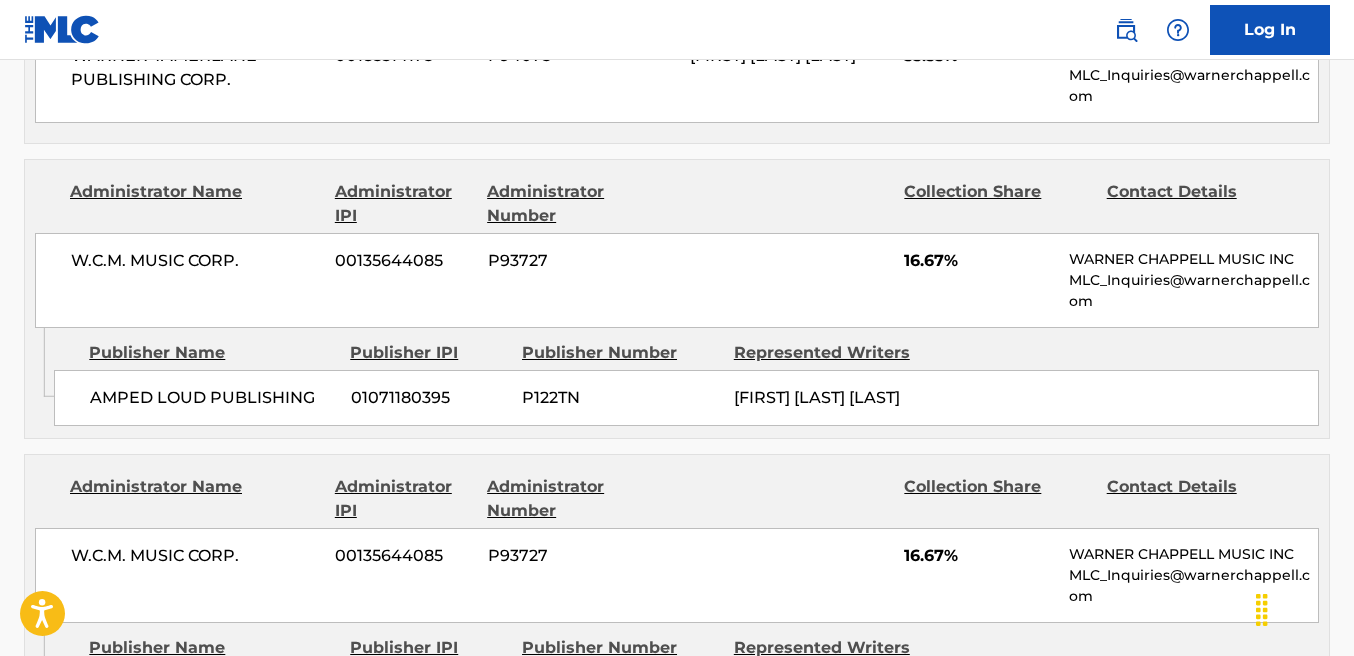 click on "00135644085" at bounding box center [403, 261] 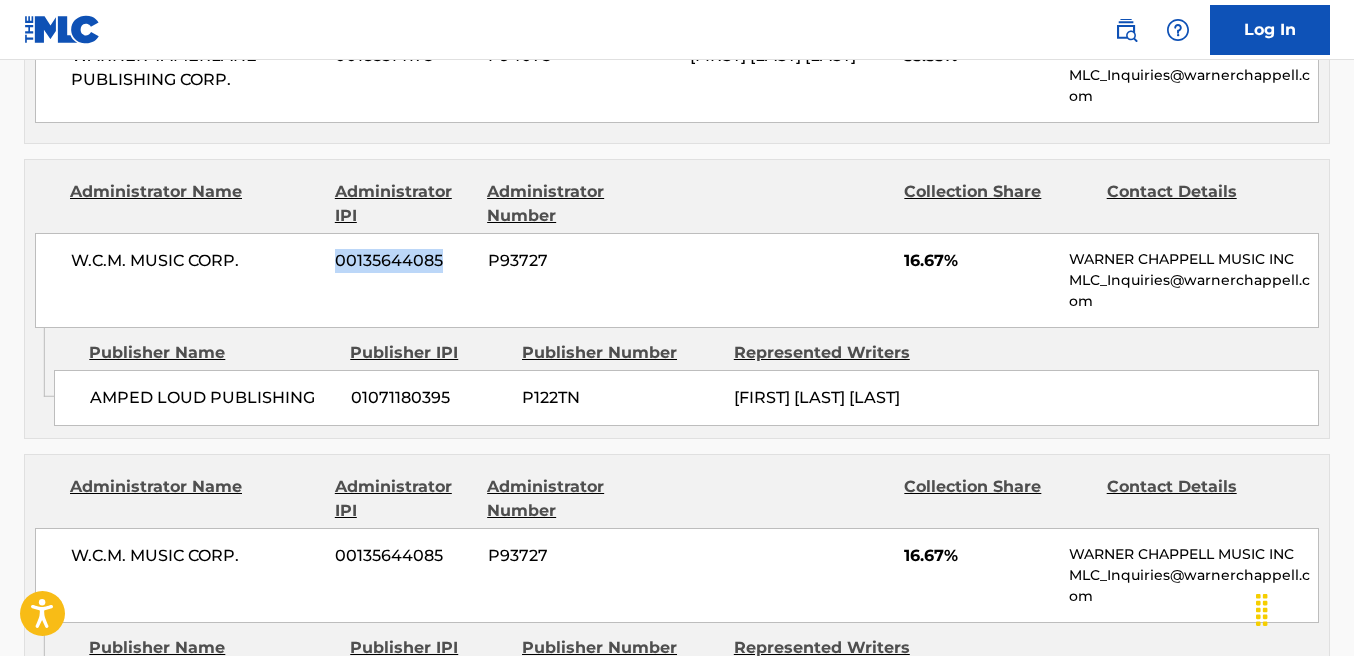 click on "00135644085" at bounding box center [403, 261] 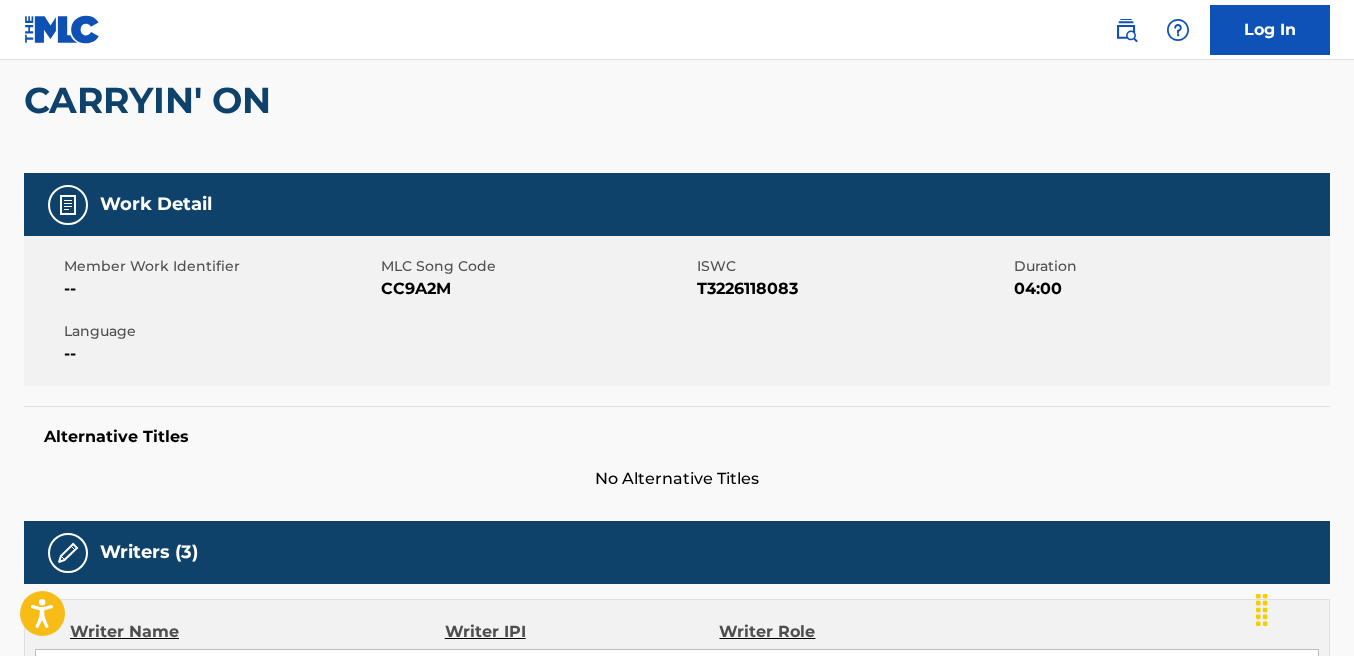 scroll, scrollTop: 0, scrollLeft: 0, axis: both 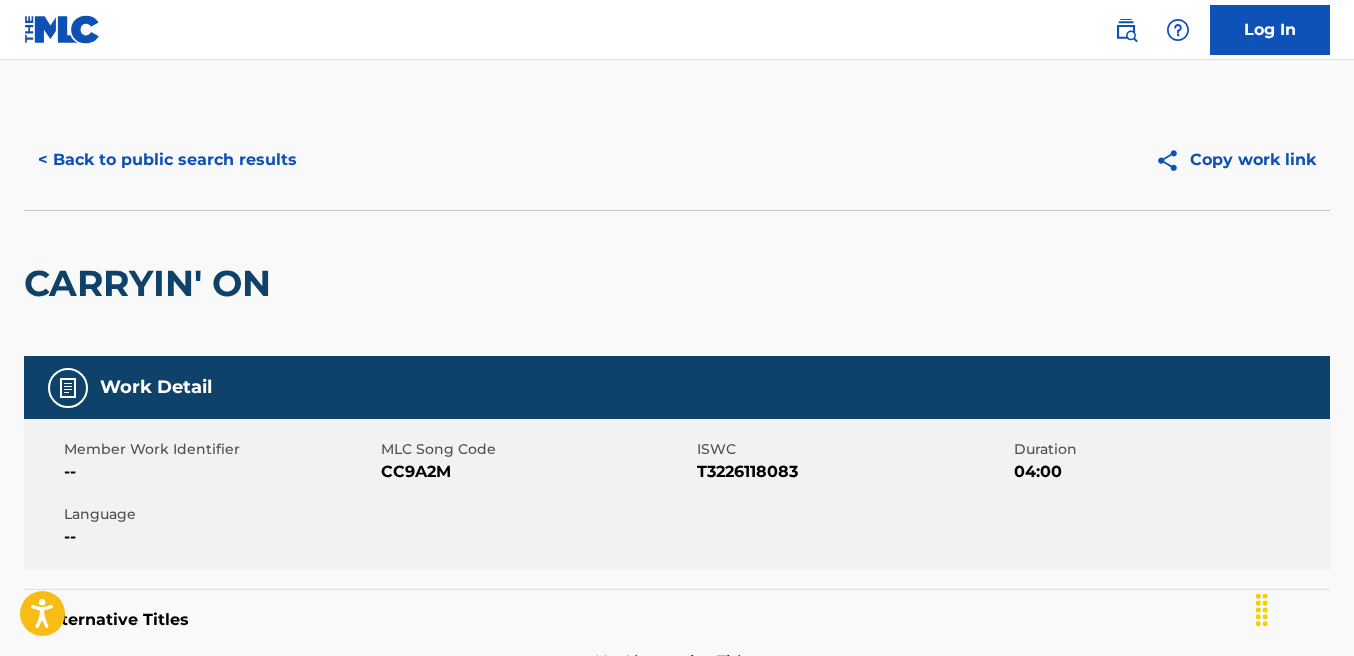 click on "< Back to public search results" at bounding box center [167, 160] 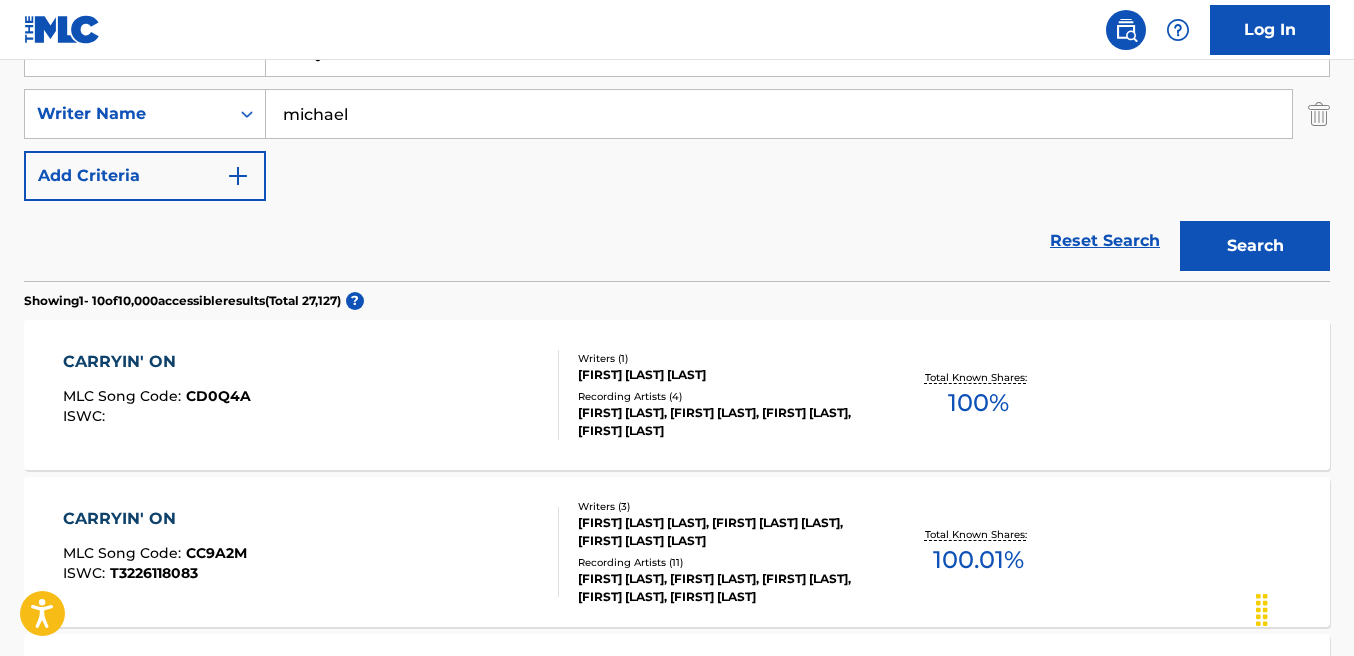 scroll, scrollTop: 0, scrollLeft: 0, axis: both 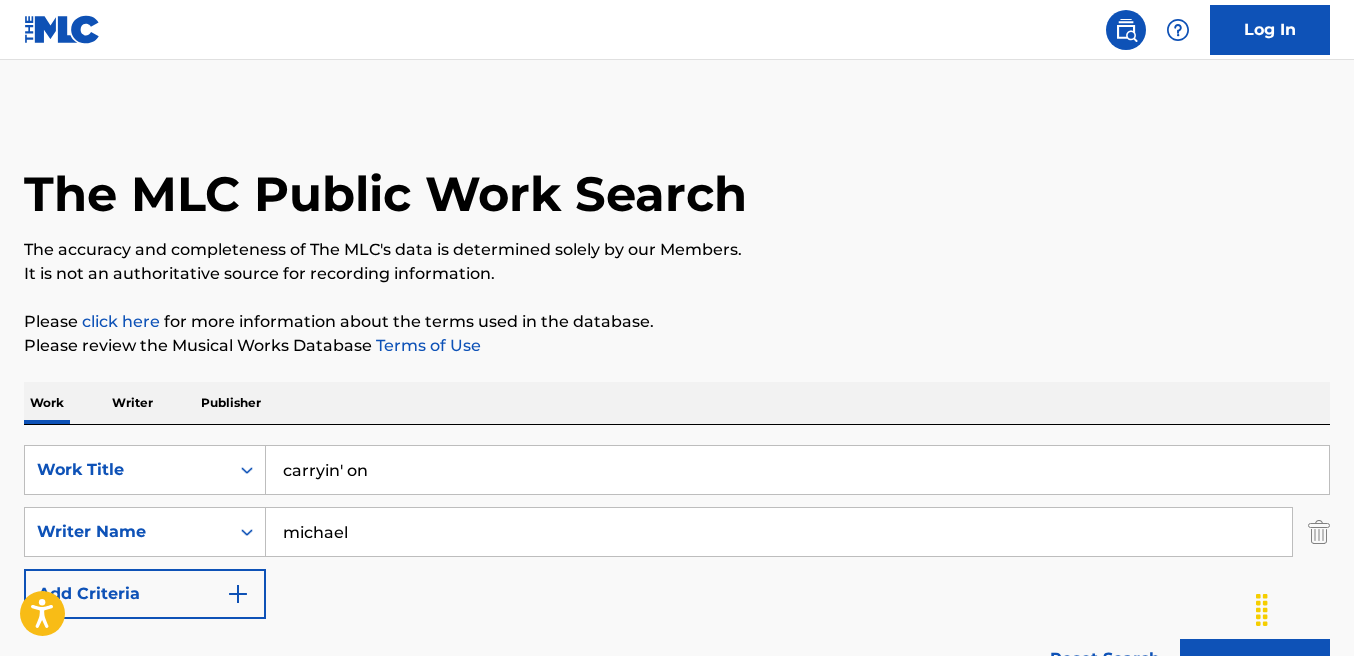 click on "carryin' on" at bounding box center (797, 470) 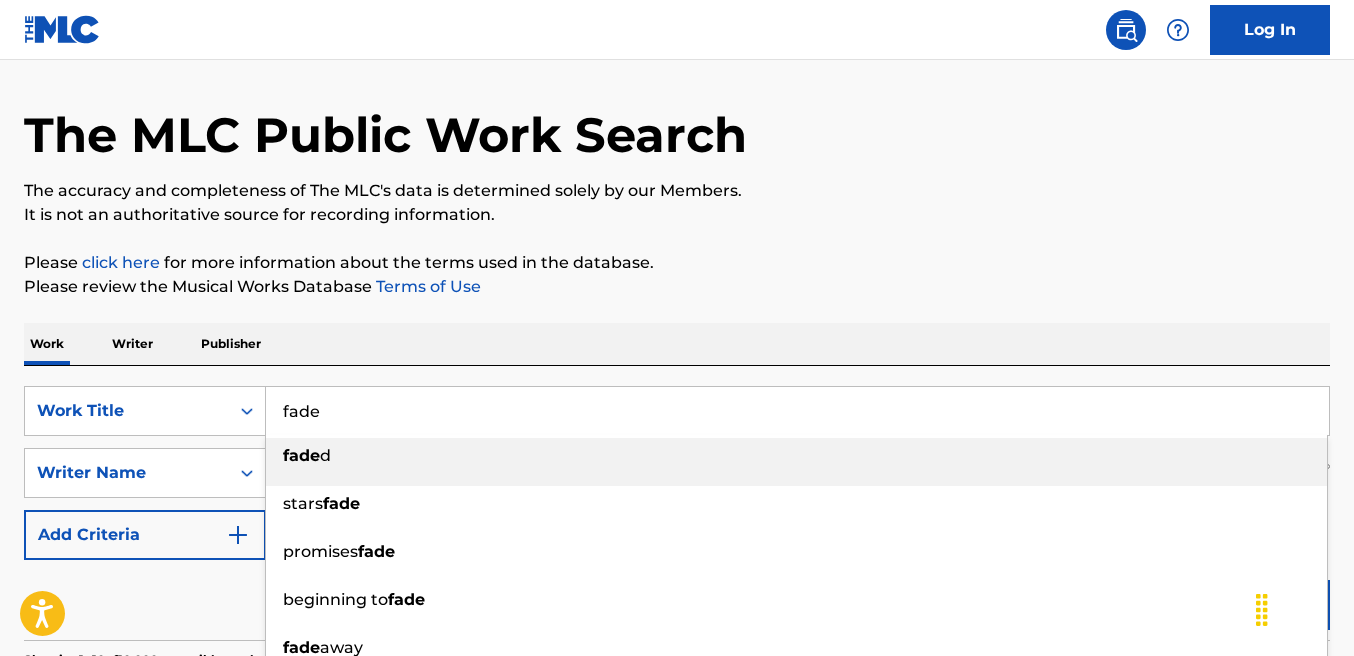 scroll, scrollTop: 63, scrollLeft: 0, axis: vertical 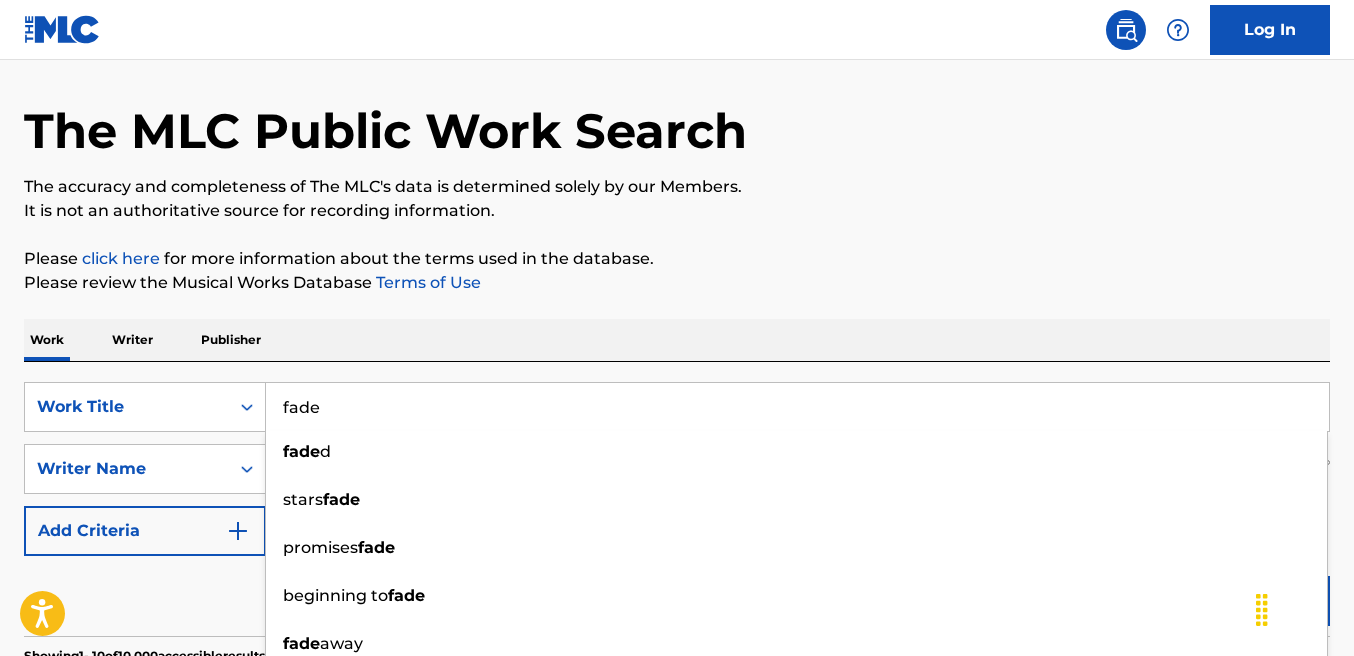 type on "fade" 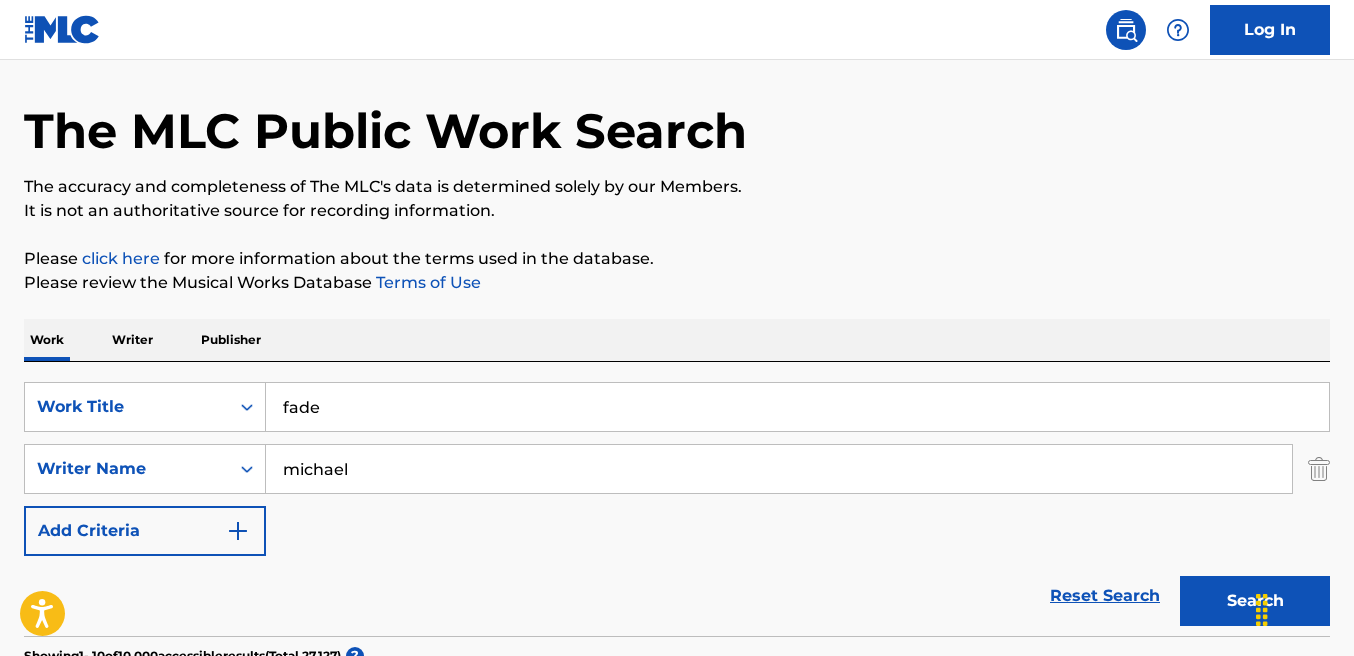 click on "michael" at bounding box center (779, 469) 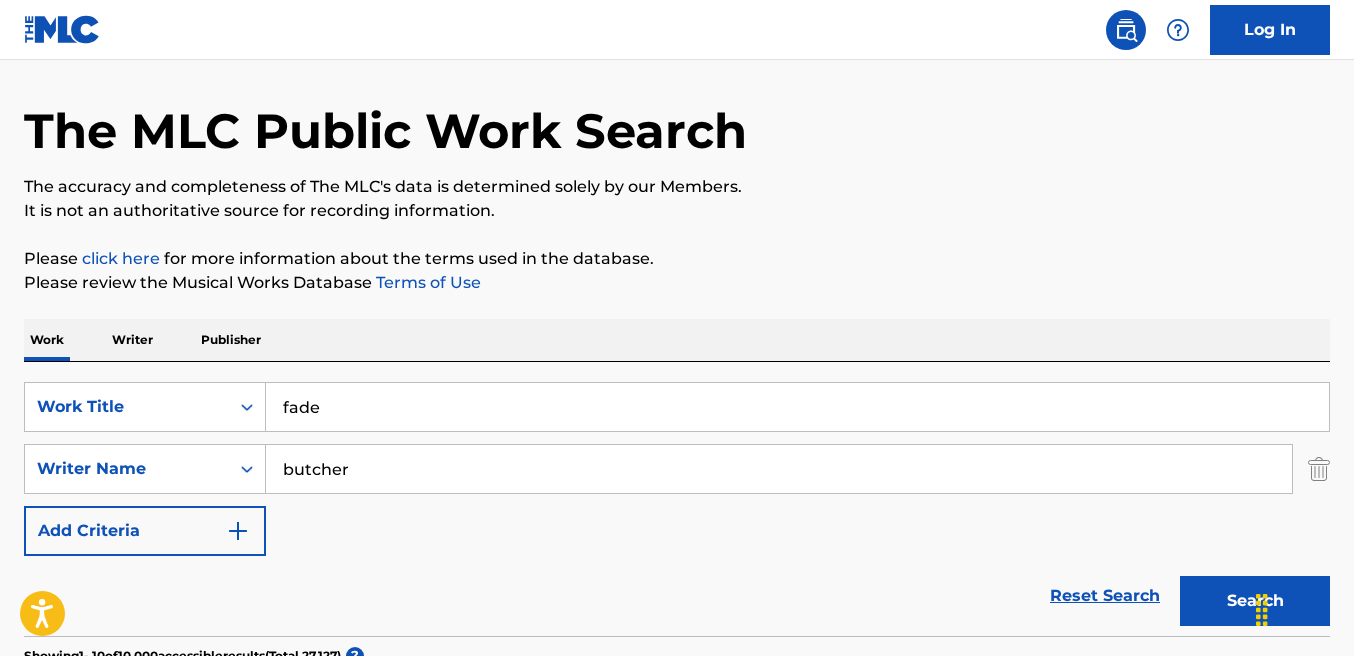 type on "butcher" 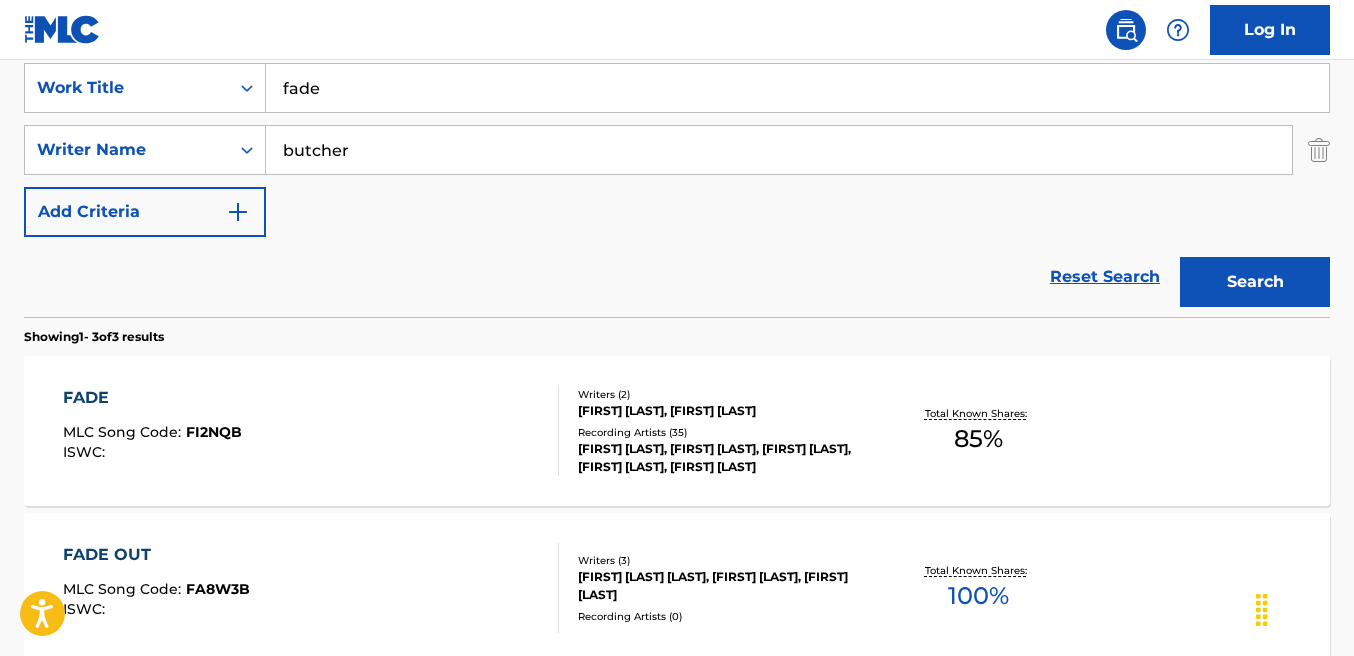 scroll, scrollTop: 380, scrollLeft: 0, axis: vertical 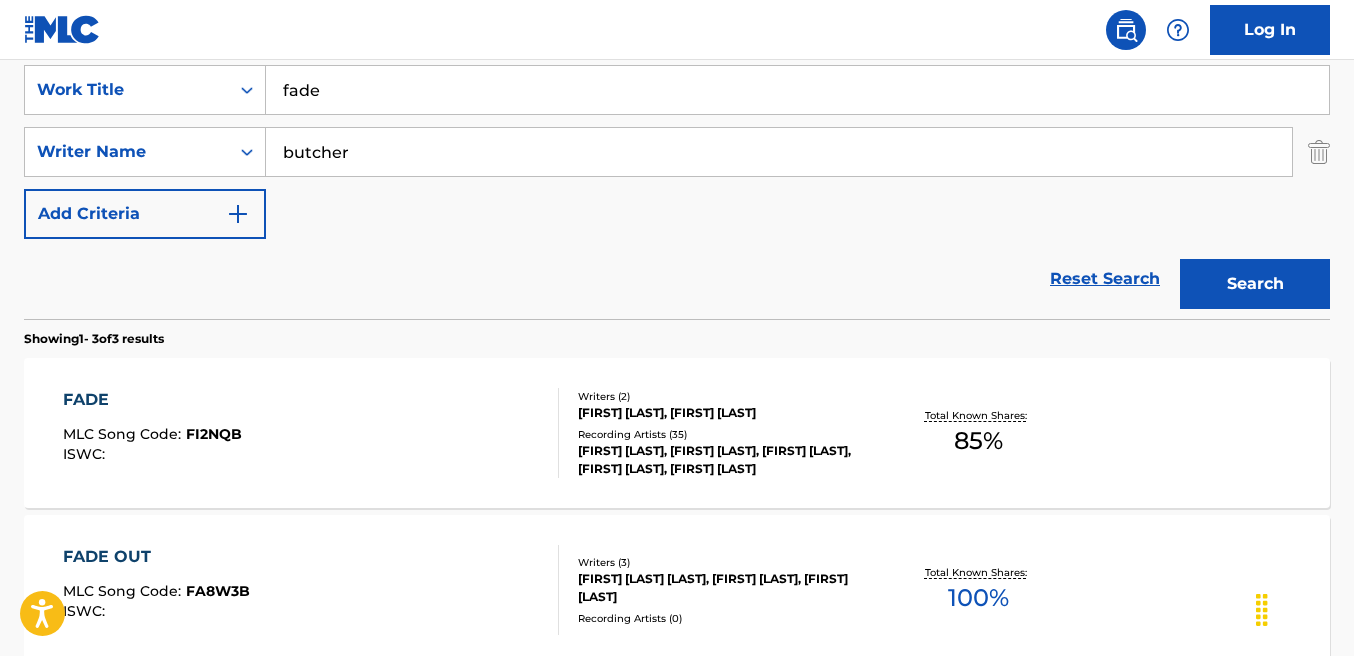click on "FADE MLC Song Code : FI2NQB ISWC :" at bounding box center [311, 433] 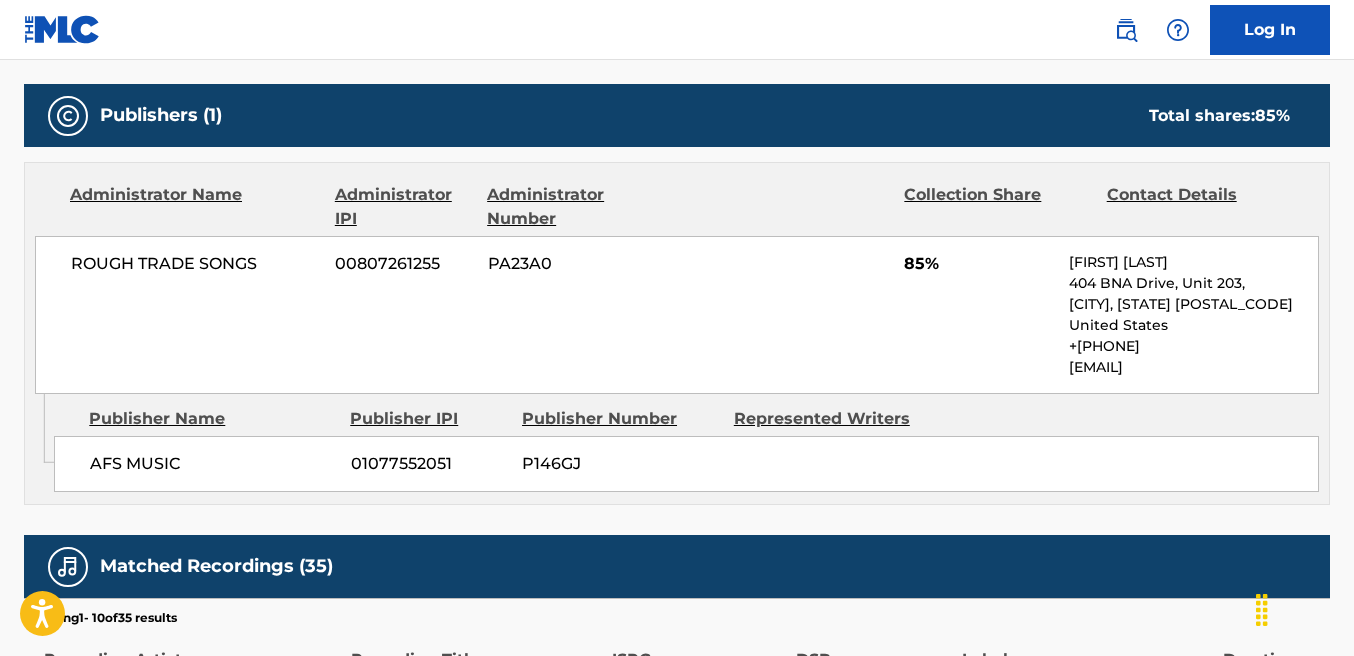 scroll, scrollTop: 846, scrollLeft: 0, axis: vertical 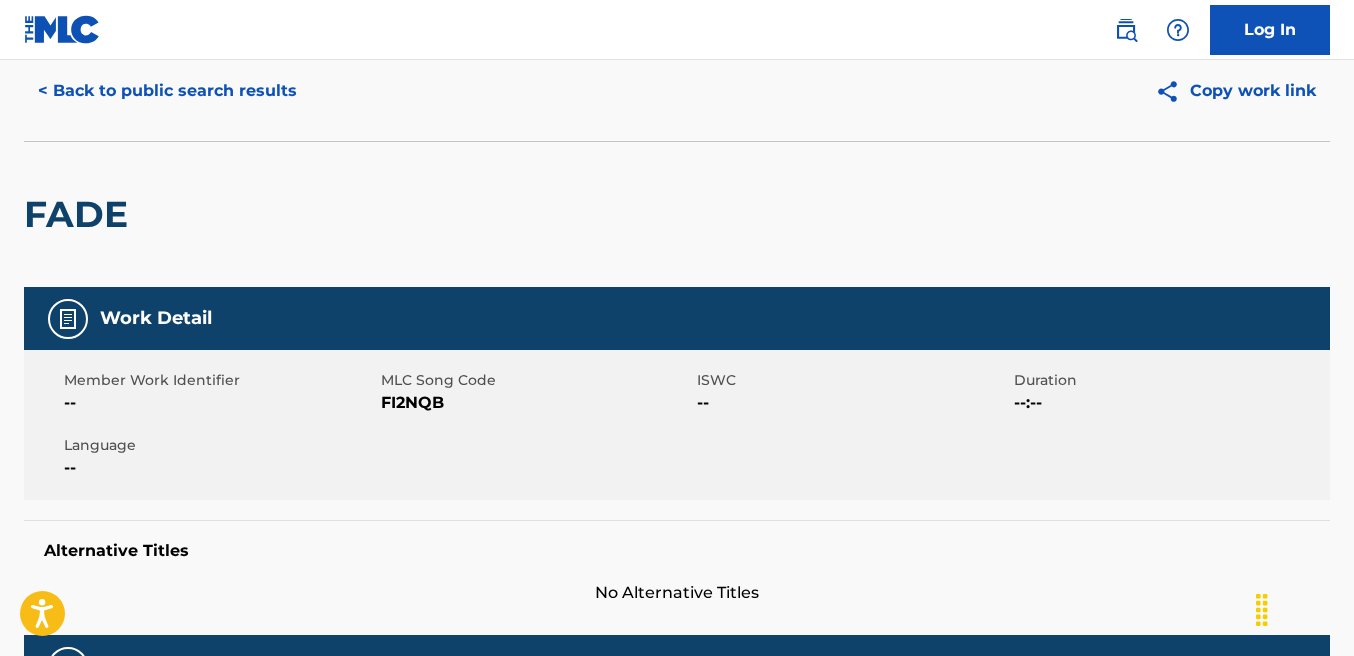 click on "< Back to public search results" at bounding box center (167, 91) 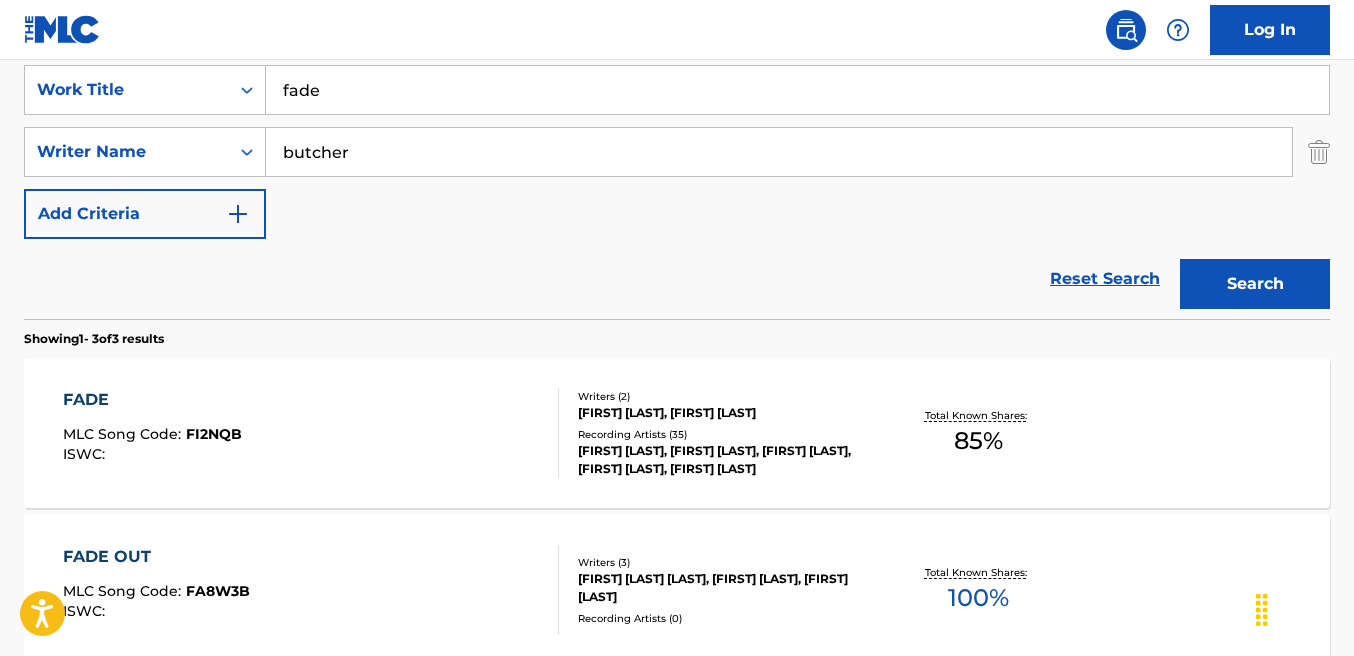 scroll, scrollTop: 339, scrollLeft: 0, axis: vertical 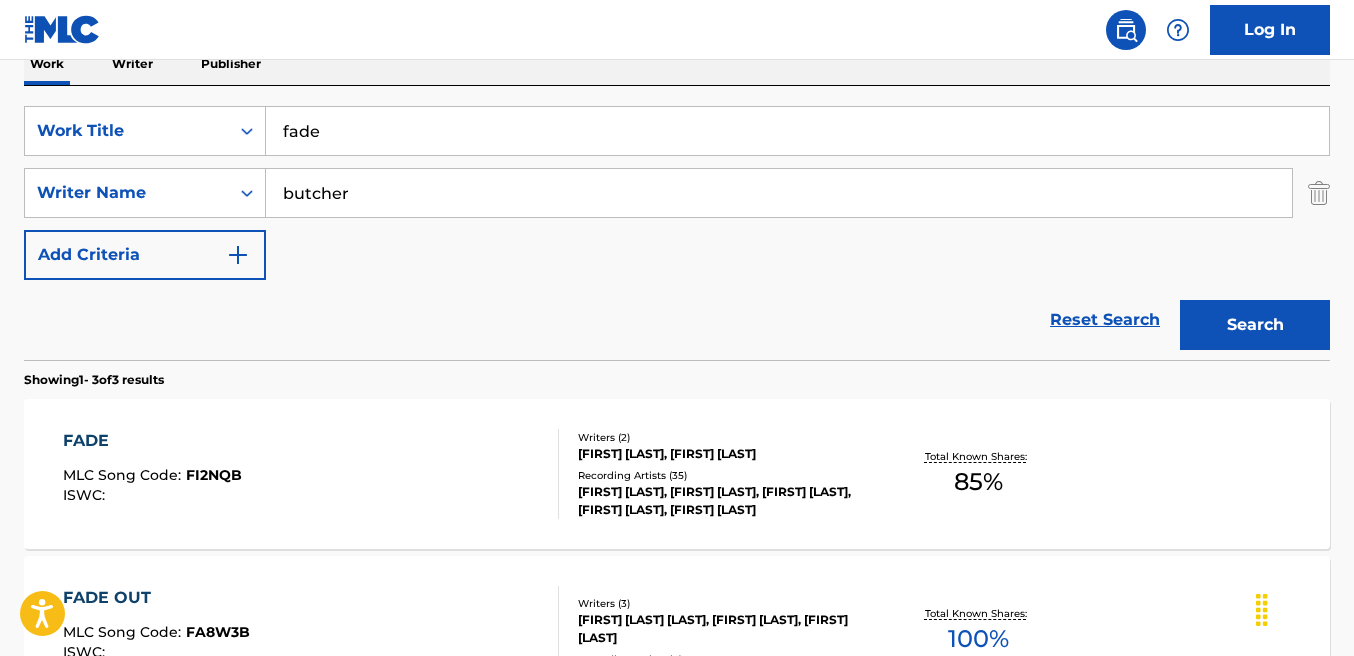 click on "fade" at bounding box center [797, 131] 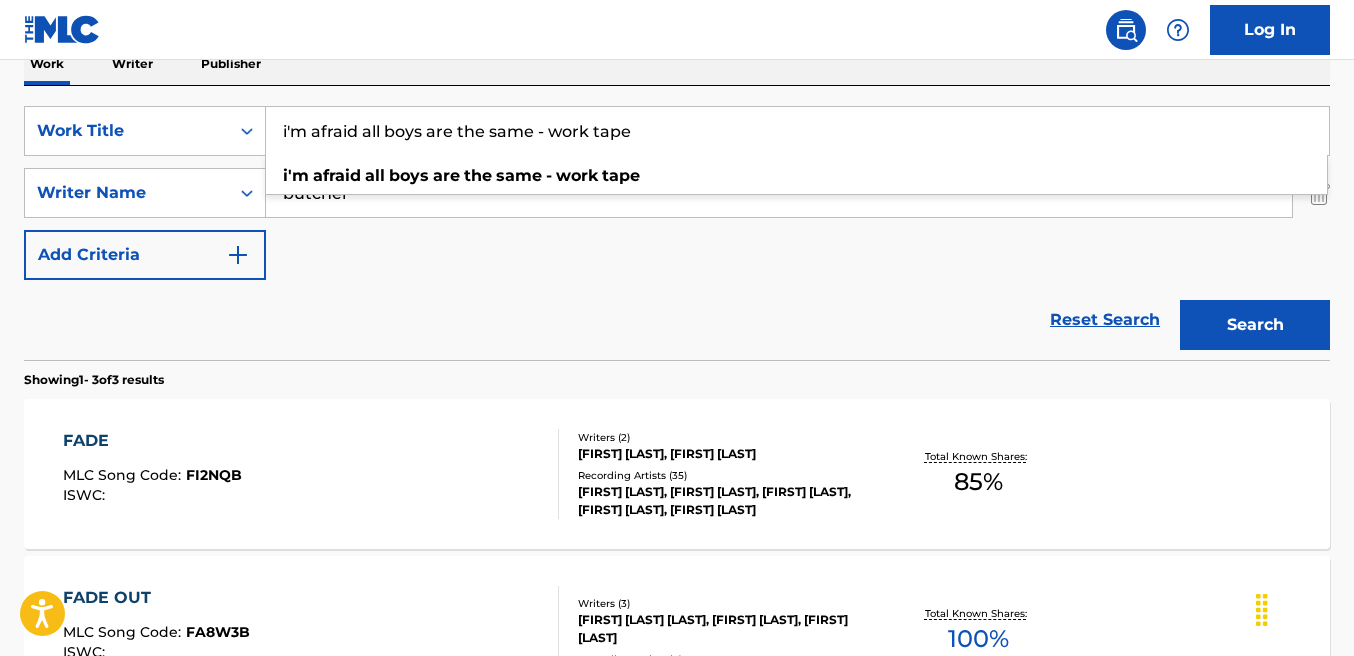 drag, startPoint x: 653, startPoint y: 138, endPoint x: 546, endPoint y: 133, distance: 107.11676 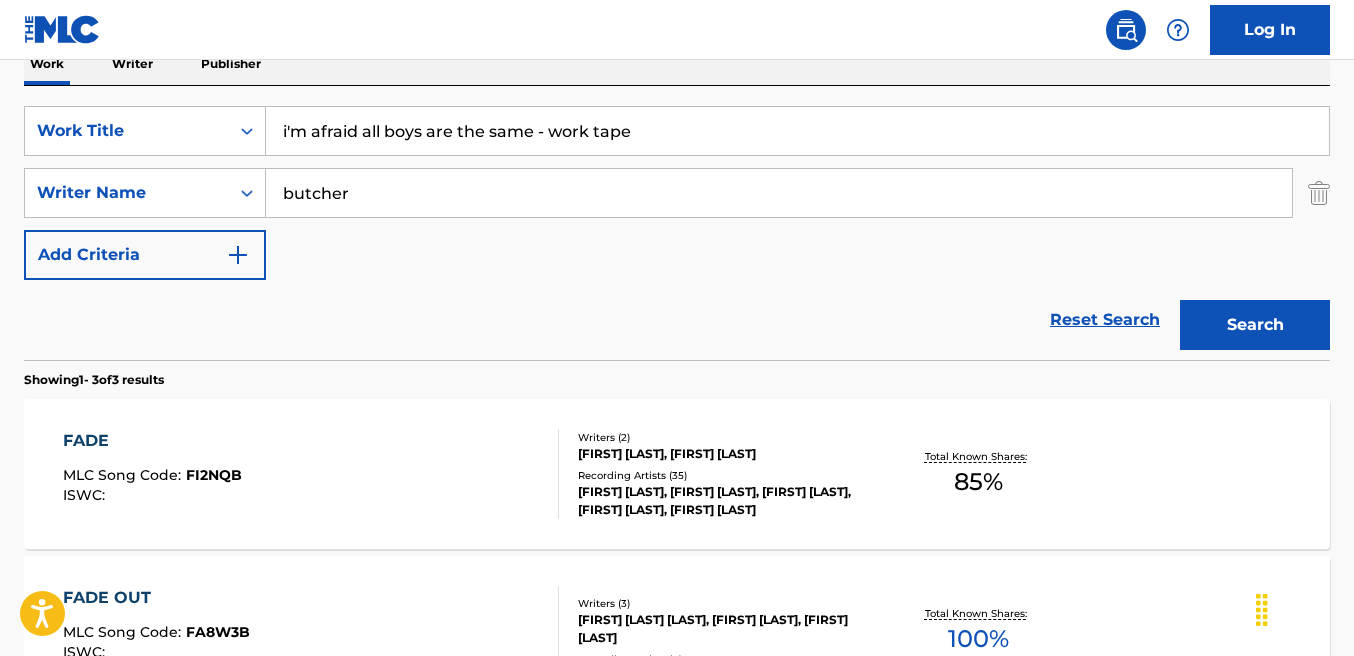 drag, startPoint x: 532, startPoint y: 132, endPoint x: 684, endPoint y: 133, distance: 152.0033 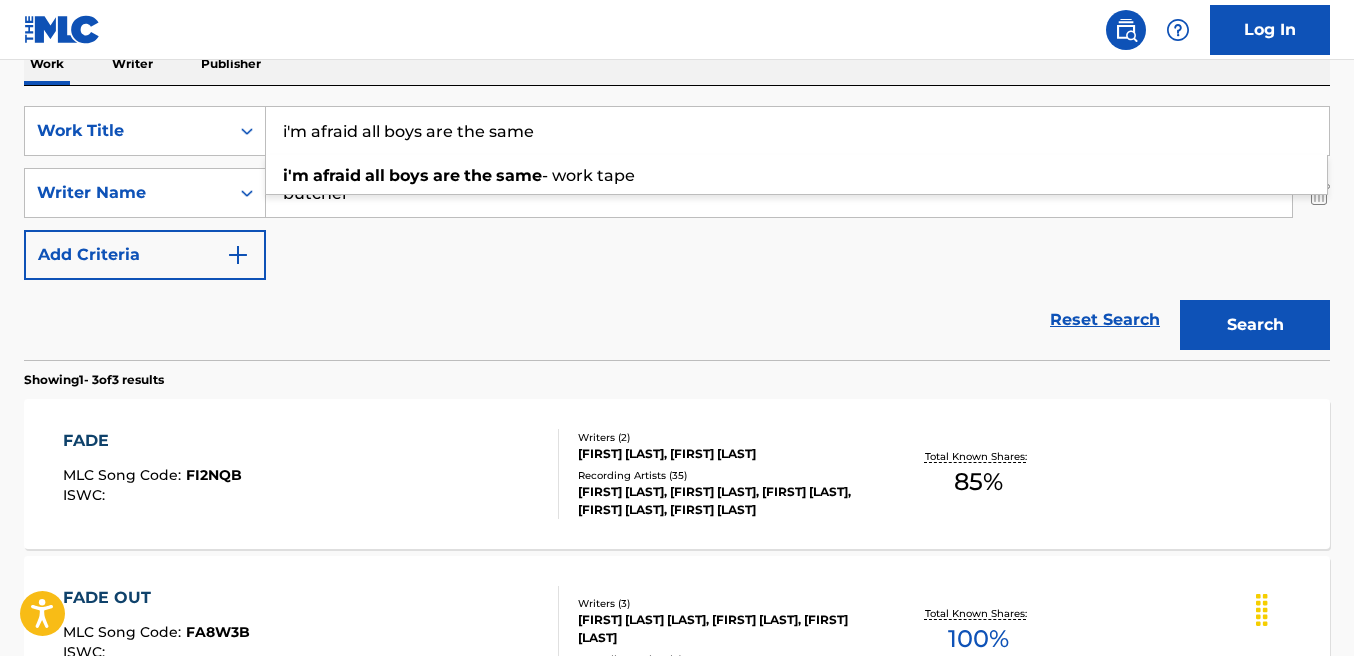 type on "i'm afraid all boys are the same" 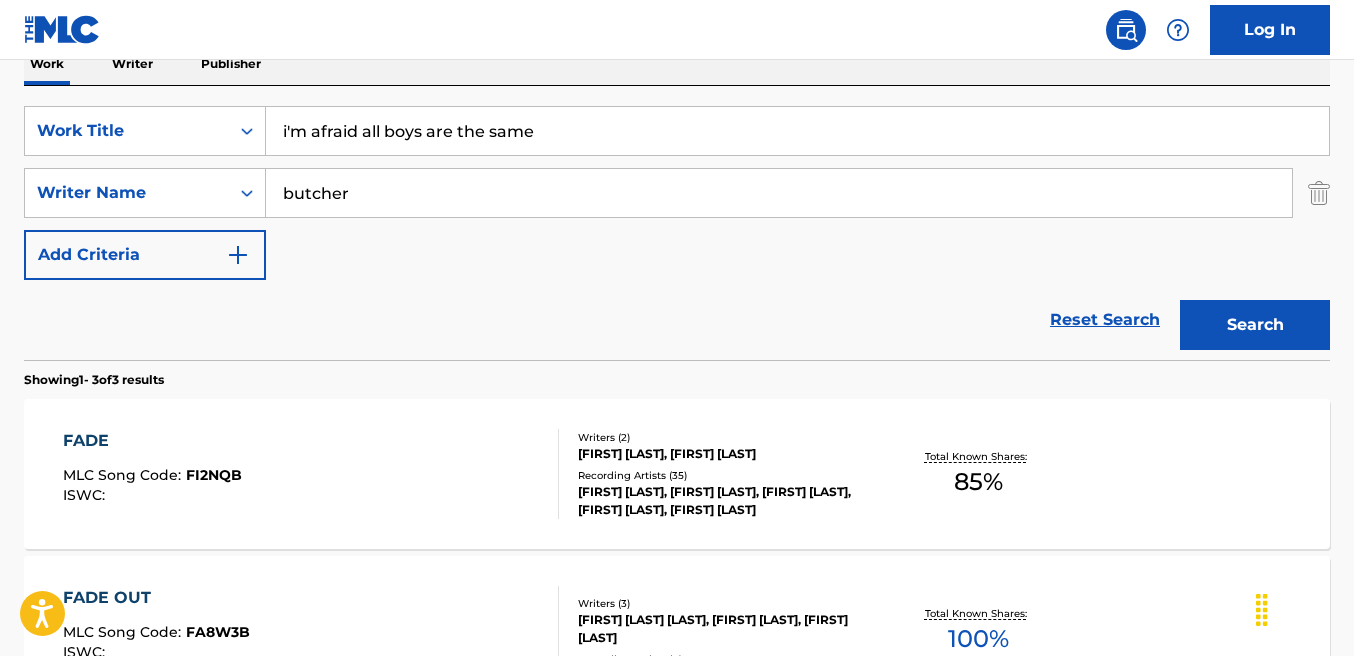 click on "Search" at bounding box center [1255, 325] 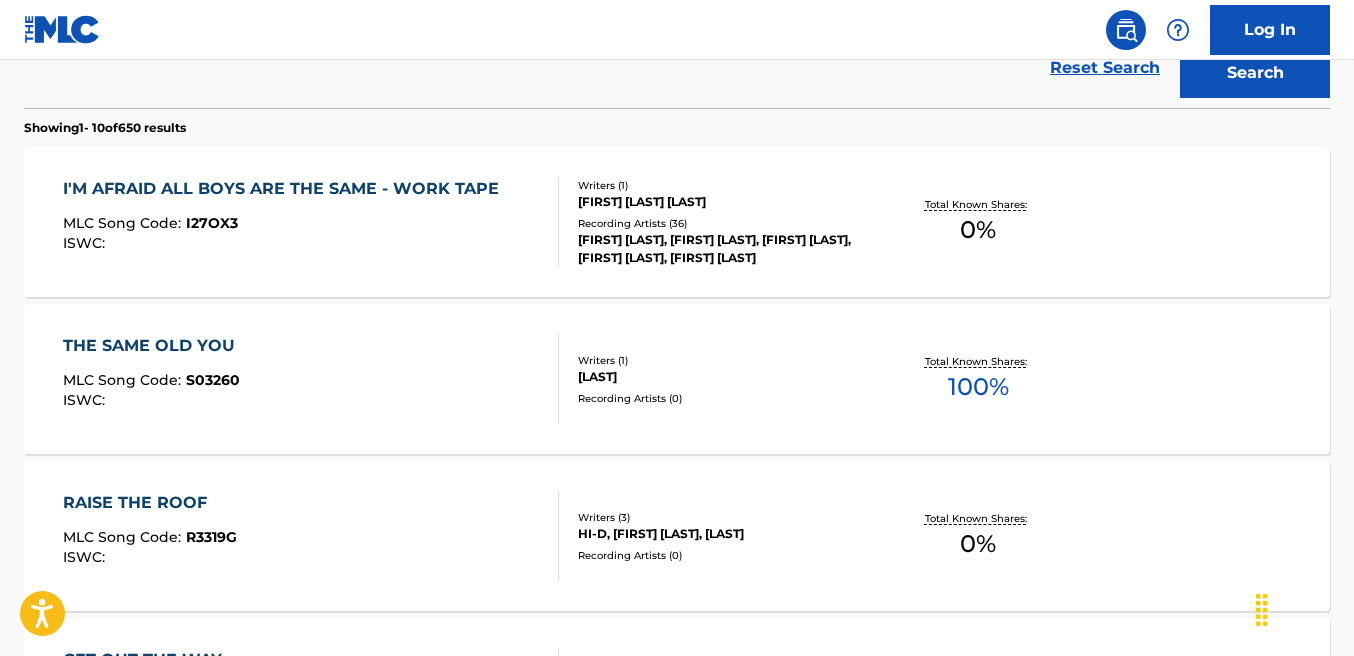 scroll, scrollTop: 594, scrollLeft: 0, axis: vertical 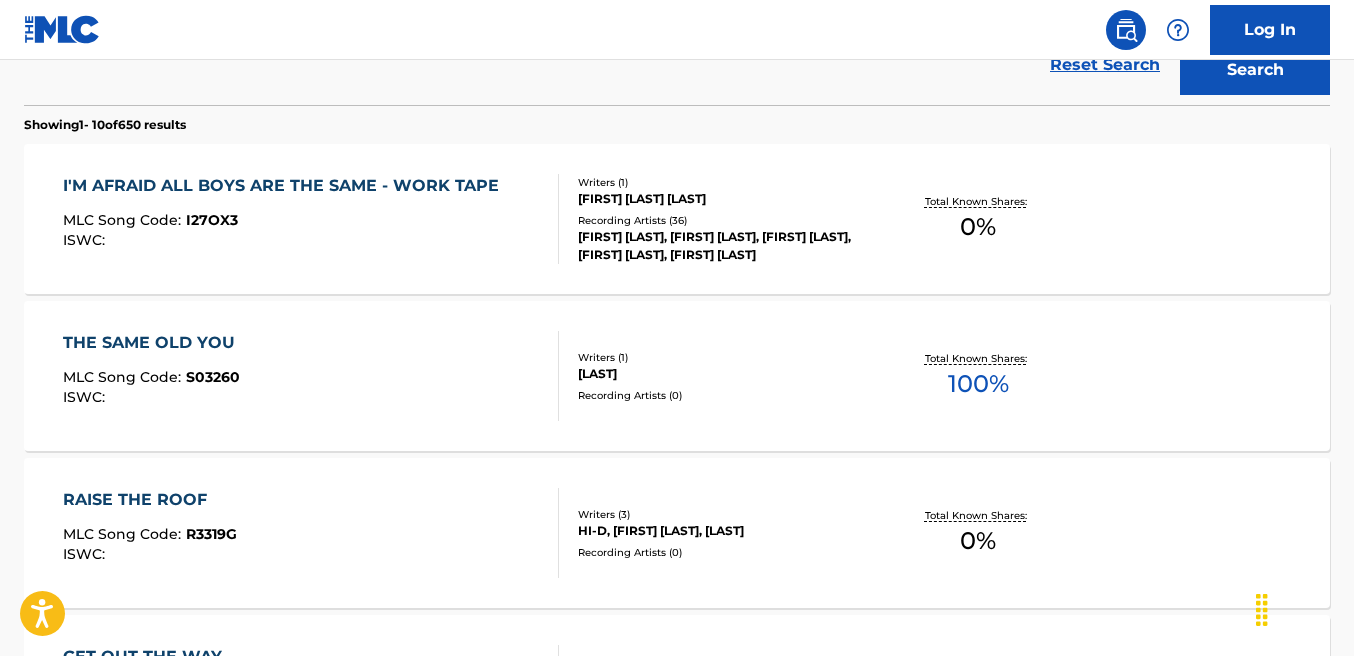 click on "I'M AFRAID ALL BOYS ARE THE SAME - WORK TAPE MLC Song Code : I27OX3 ISWC :" at bounding box center [286, 219] 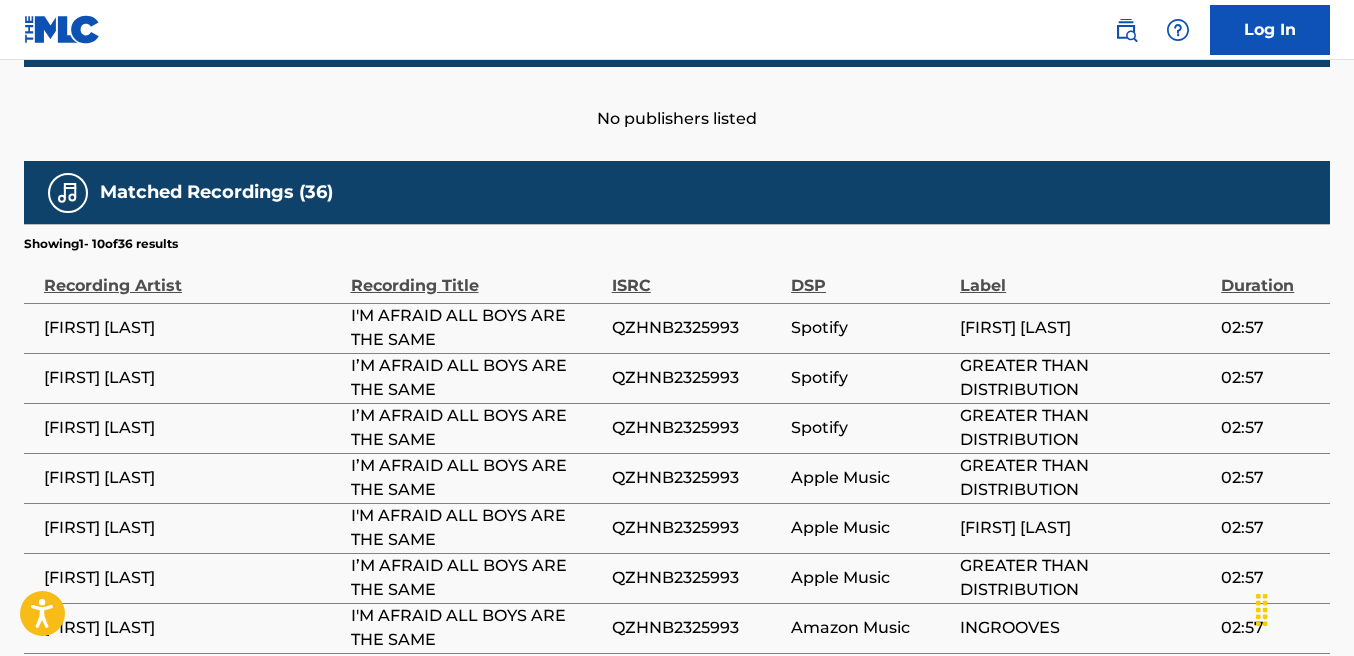 scroll, scrollTop: 995, scrollLeft: 0, axis: vertical 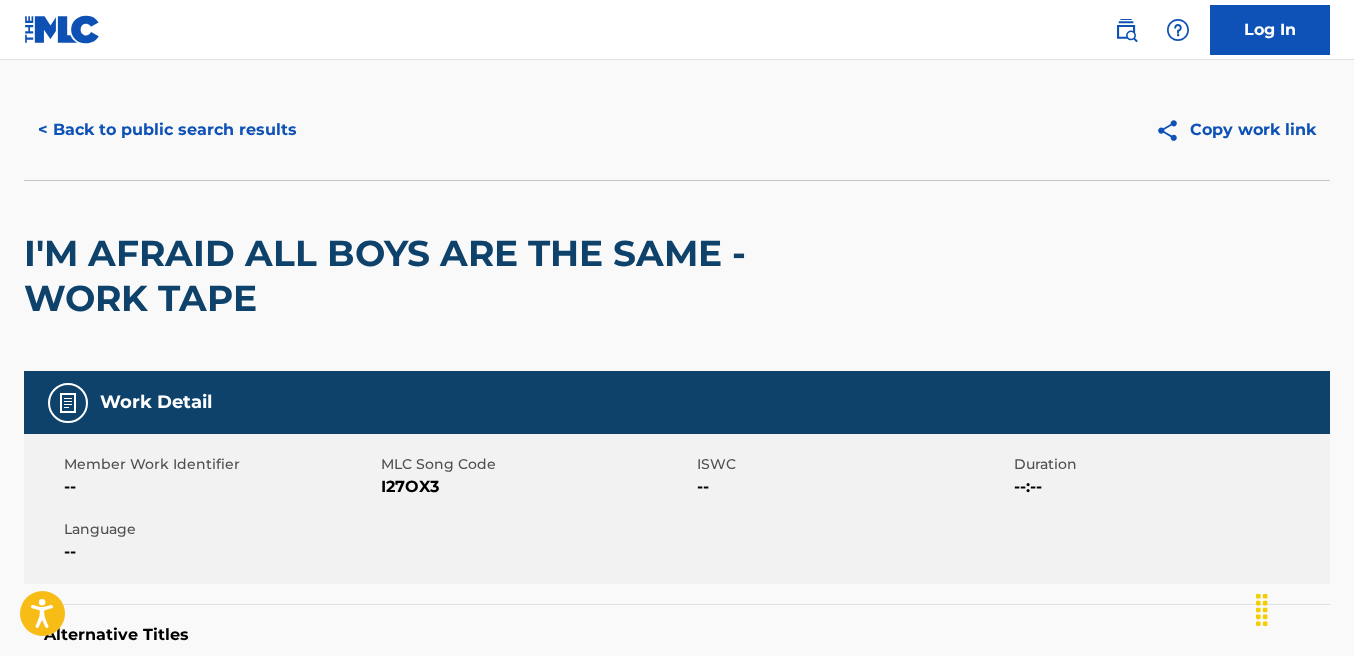 click on "< Back to public search results" at bounding box center [167, 130] 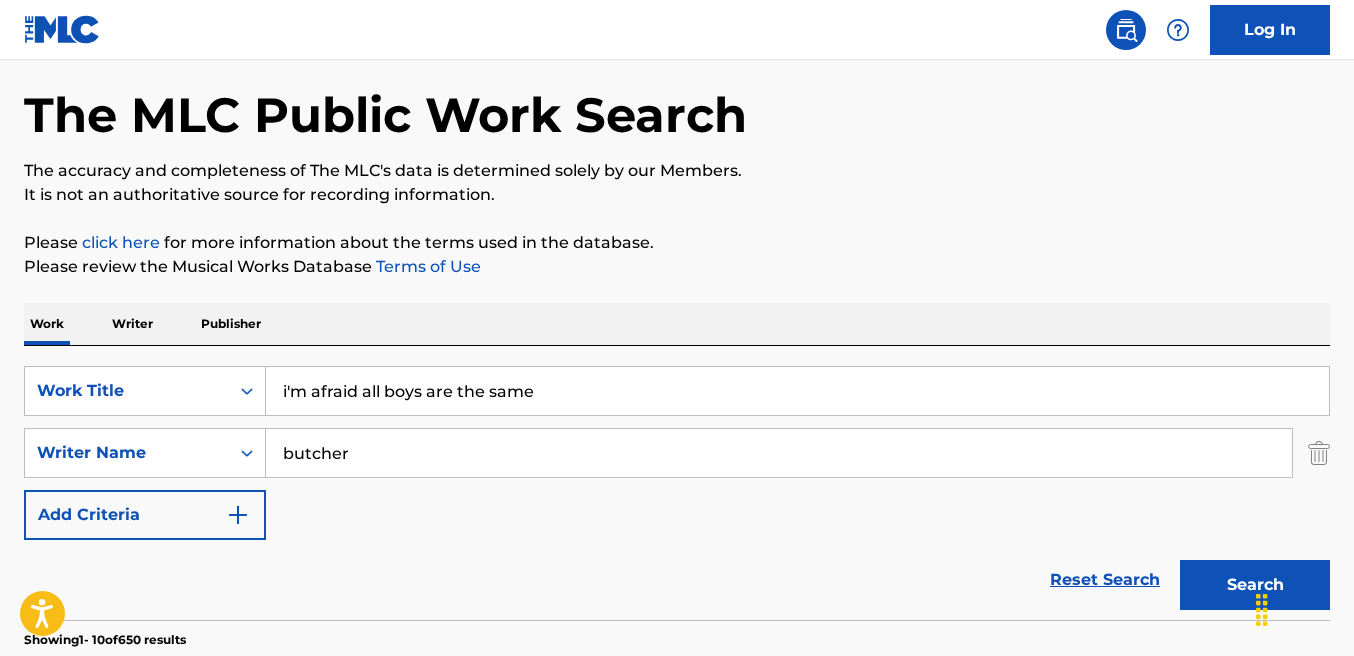 scroll, scrollTop: 0, scrollLeft: 0, axis: both 